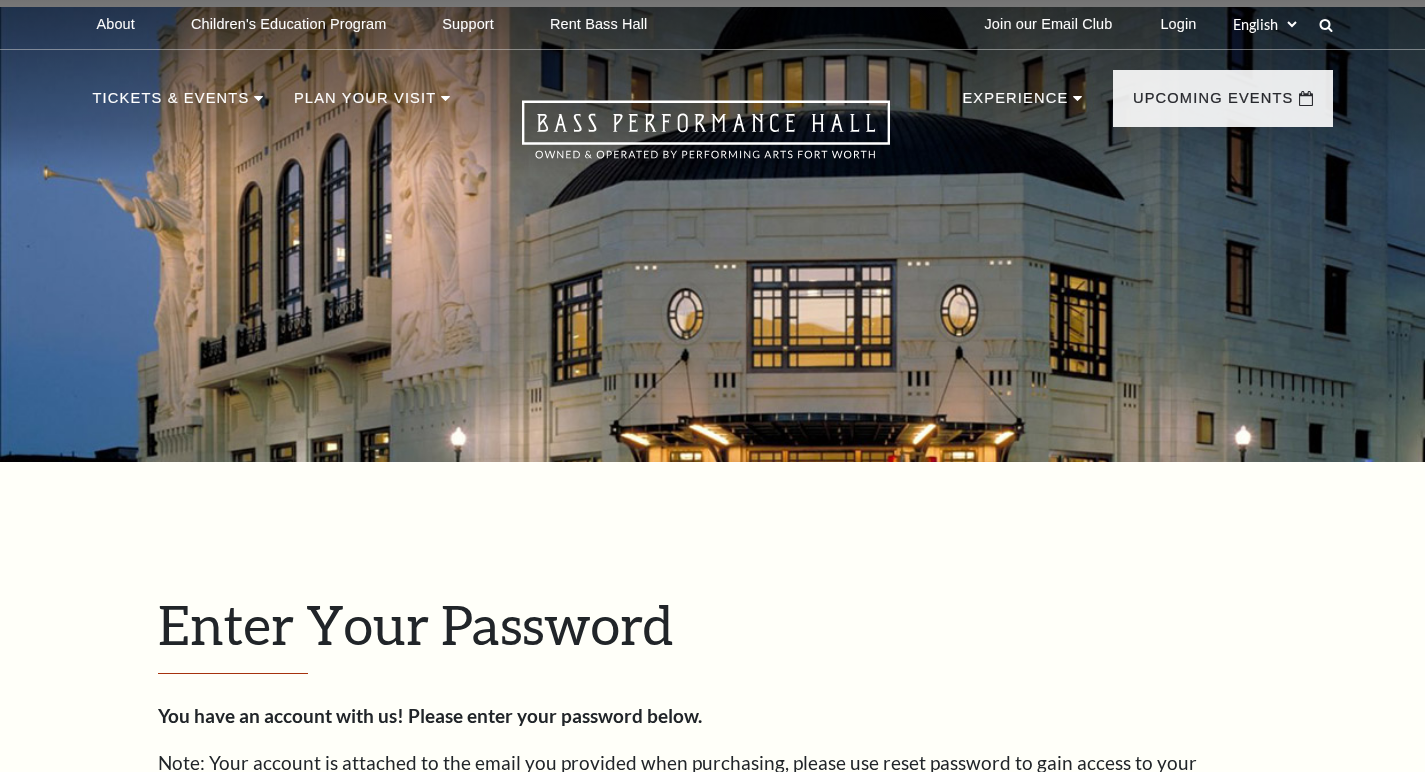 scroll, scrollTop: 592, scrollLeft: 0, axis: vertical 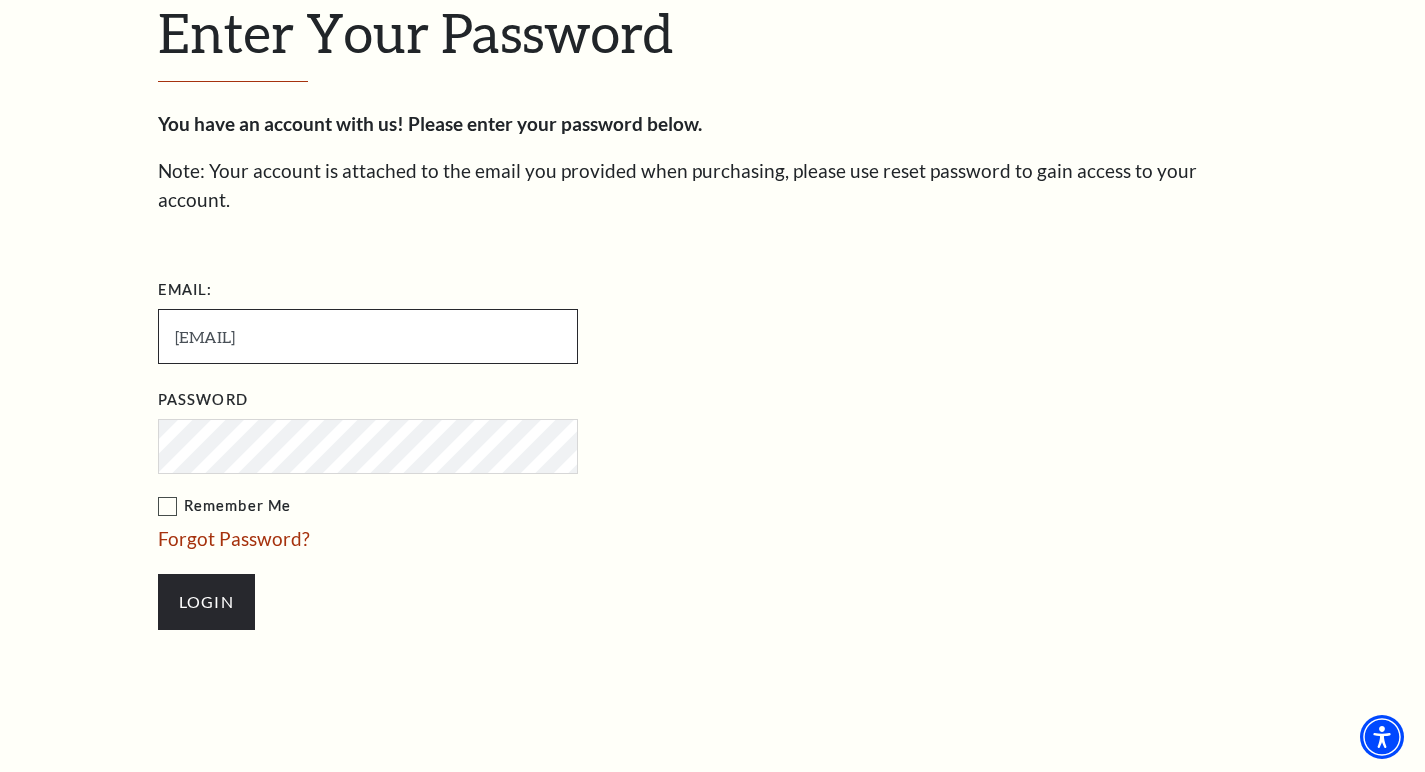 click on "[EMAIL]" at bounding box center [368, 336] 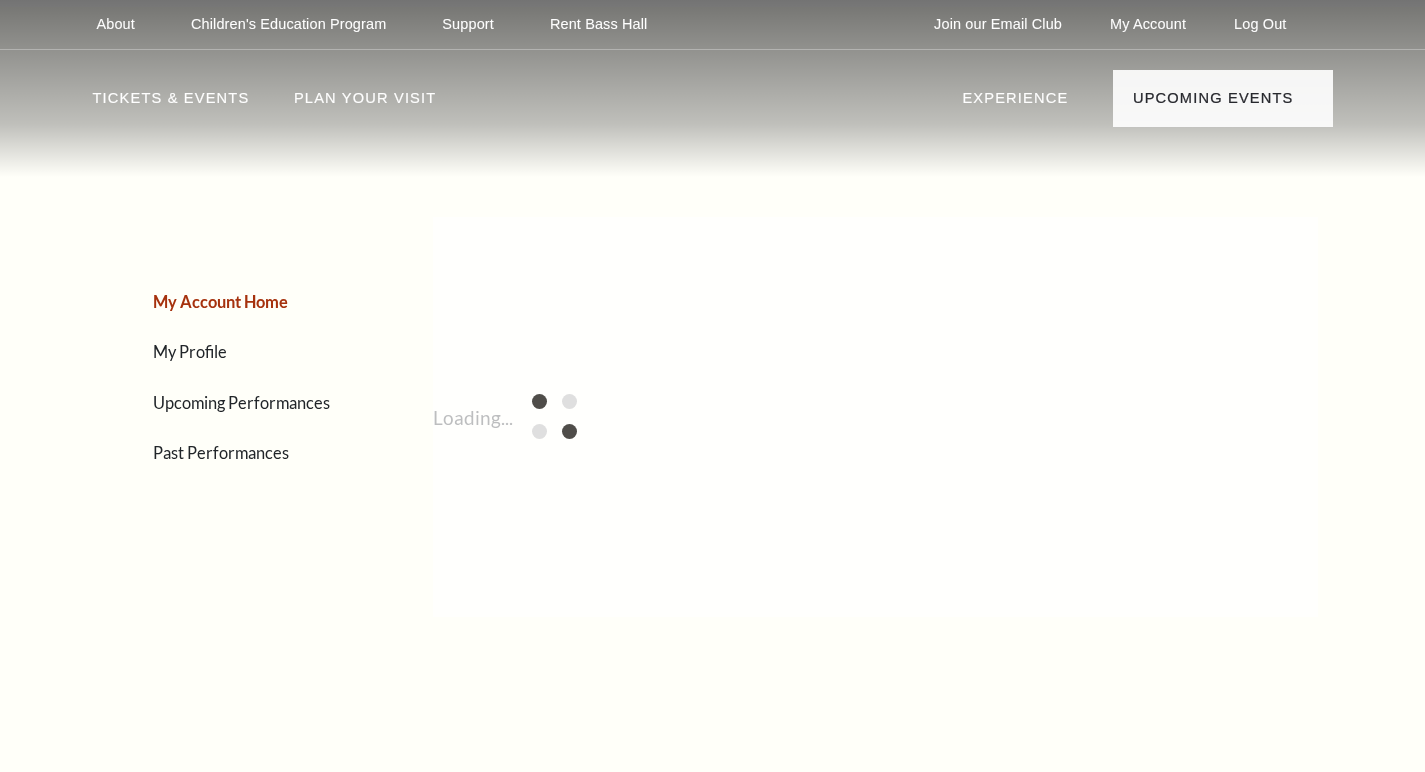 scroll, scrollTop: 0, scrollLeft: 0, axis: both 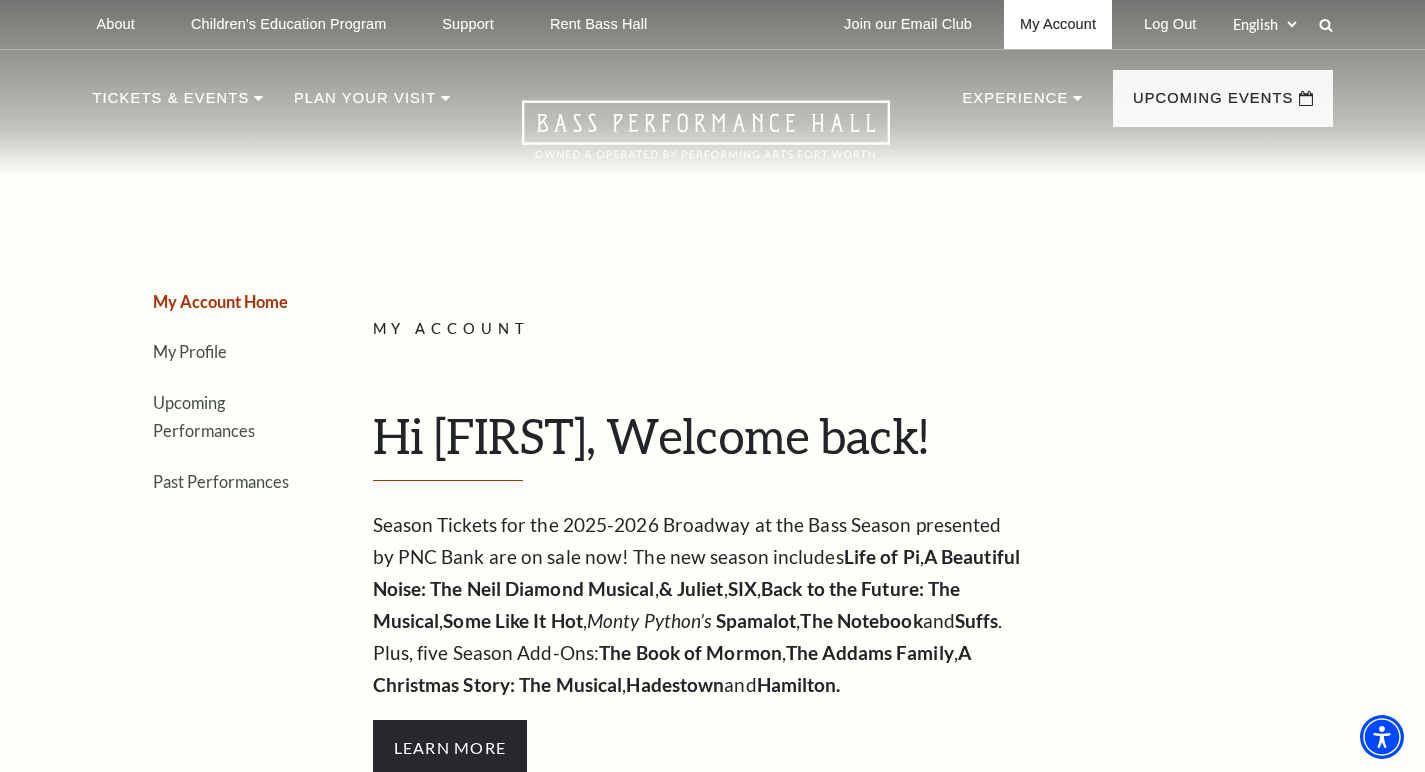 click on "My Account" at bounding box center [1058, 24] 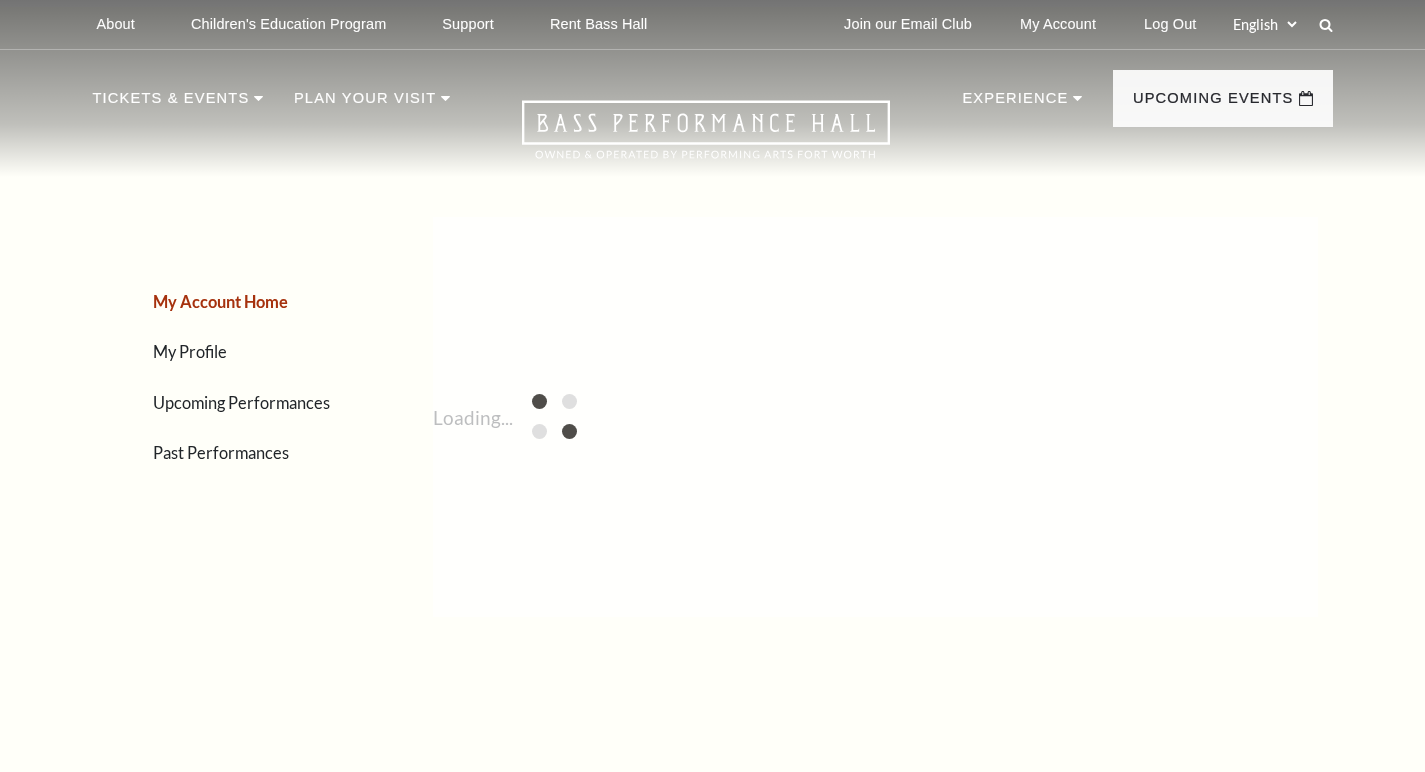 scroll, scrollTop: 0, scrollLeft: 0, axis: both 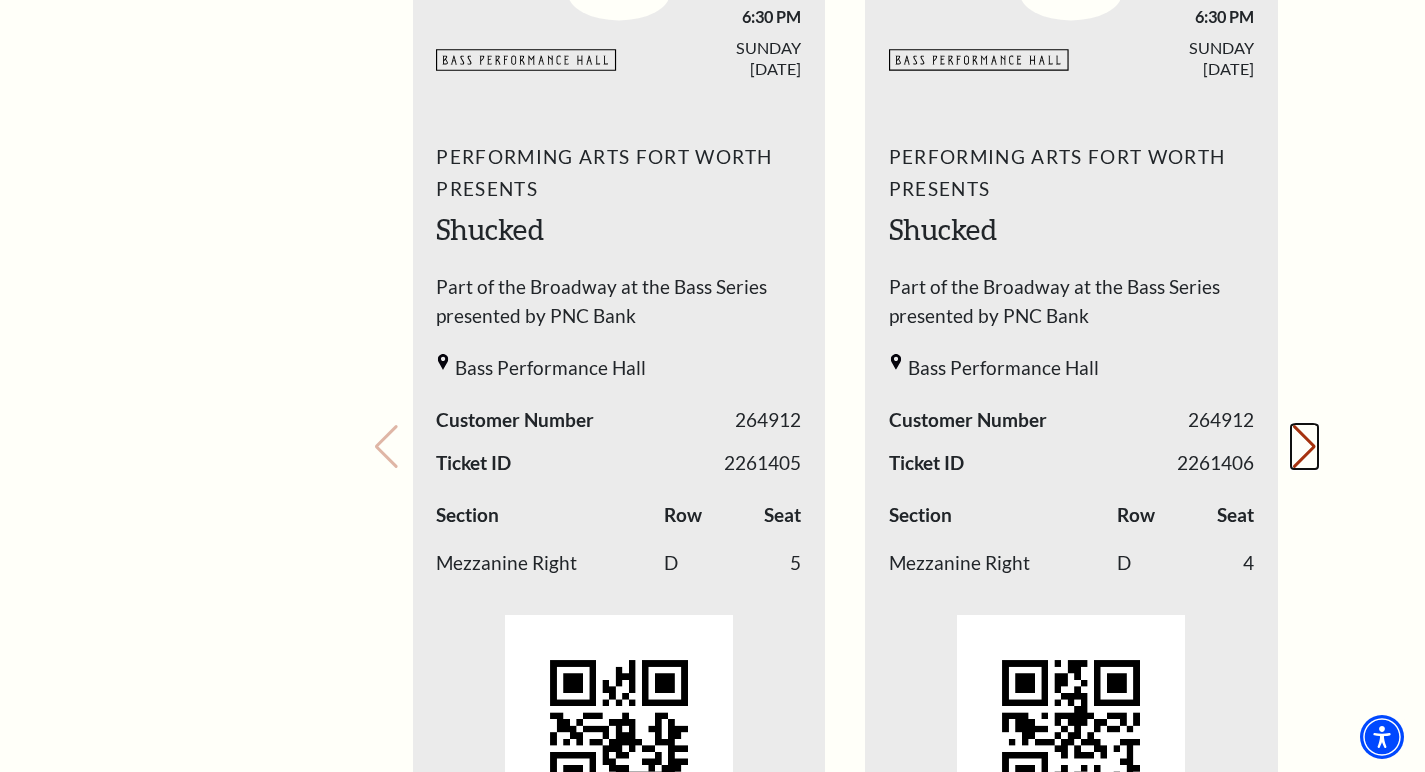 click on "Next slide." at bounding box center [1304, 447] 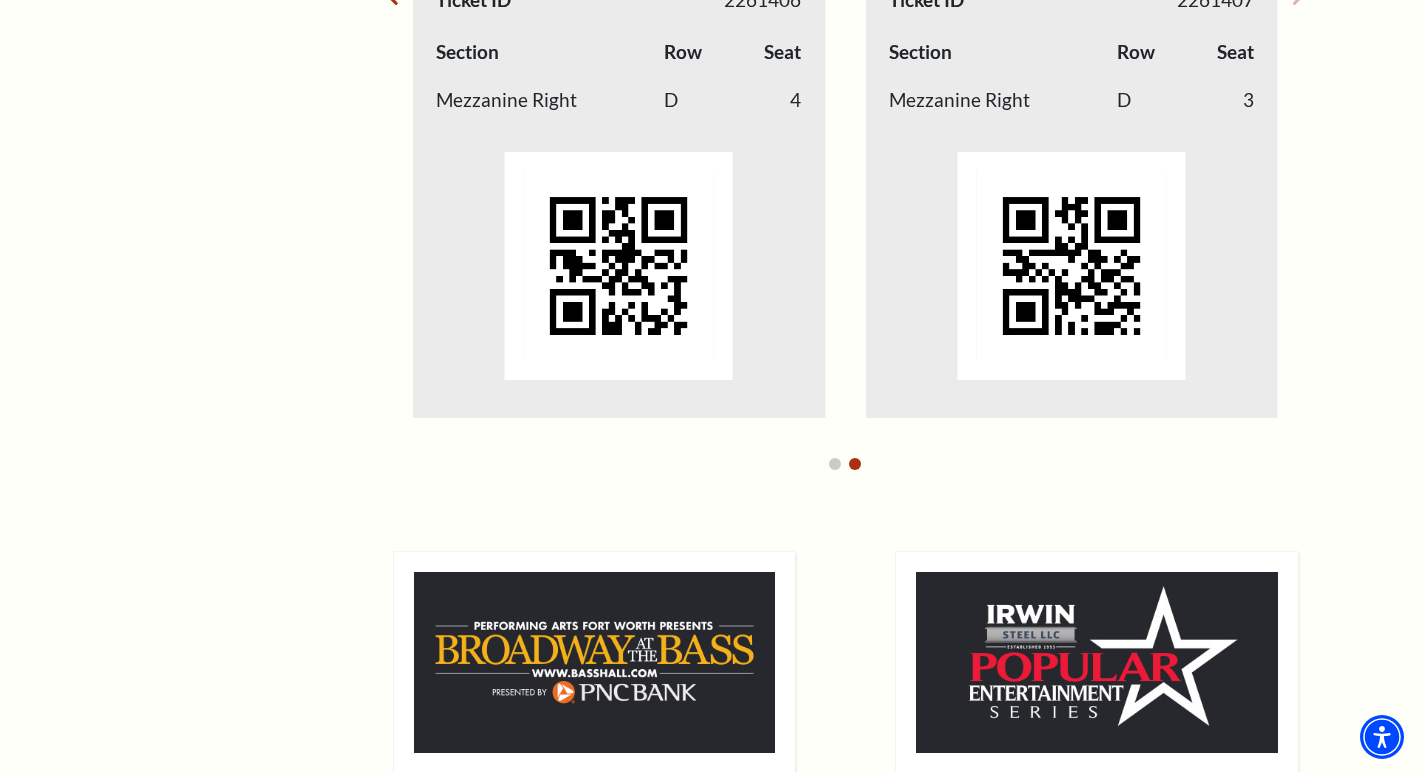 scroll, scrollTop: 880, scrollLeft: 0, axis: vertical 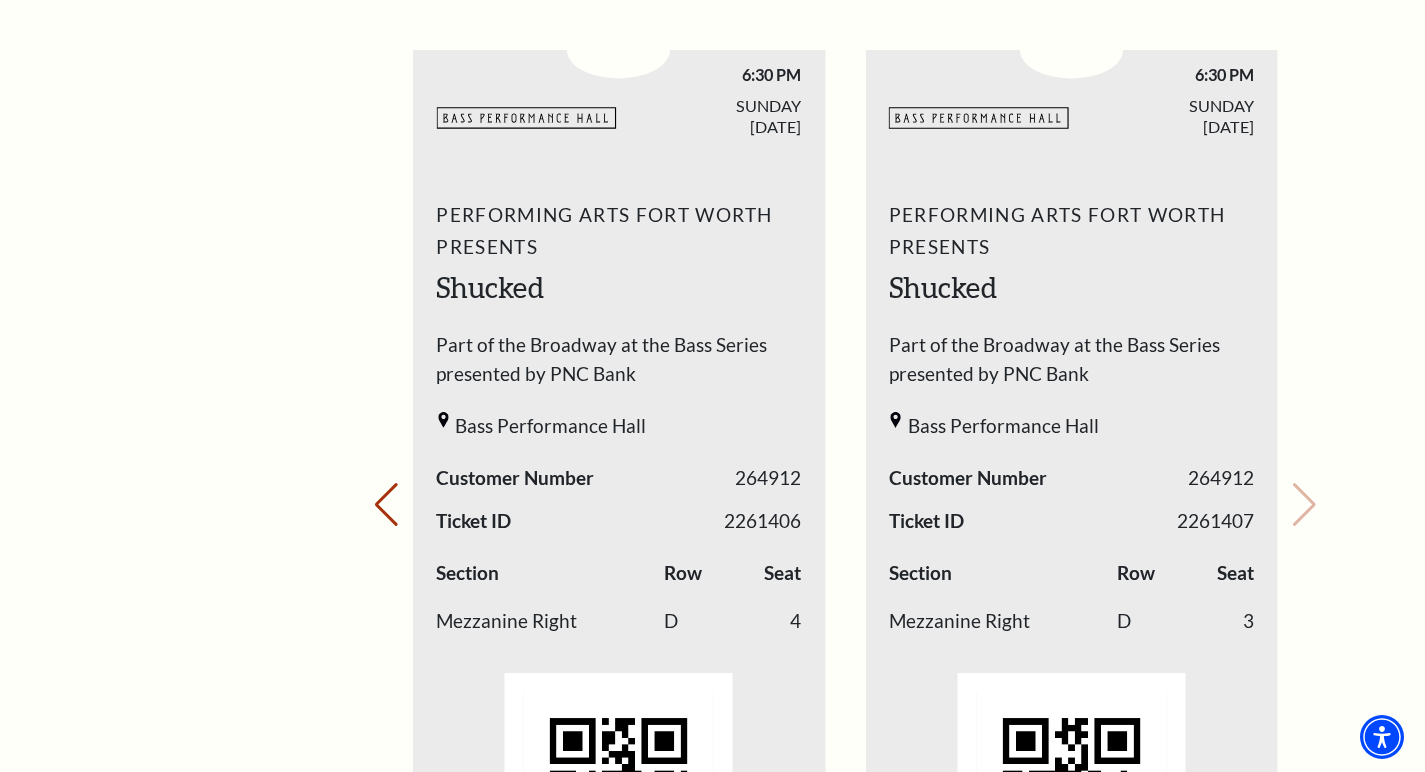 click on "Part of the Broadway at the Bass Series presented by PNC Bank" at bounding box center (618, 364) 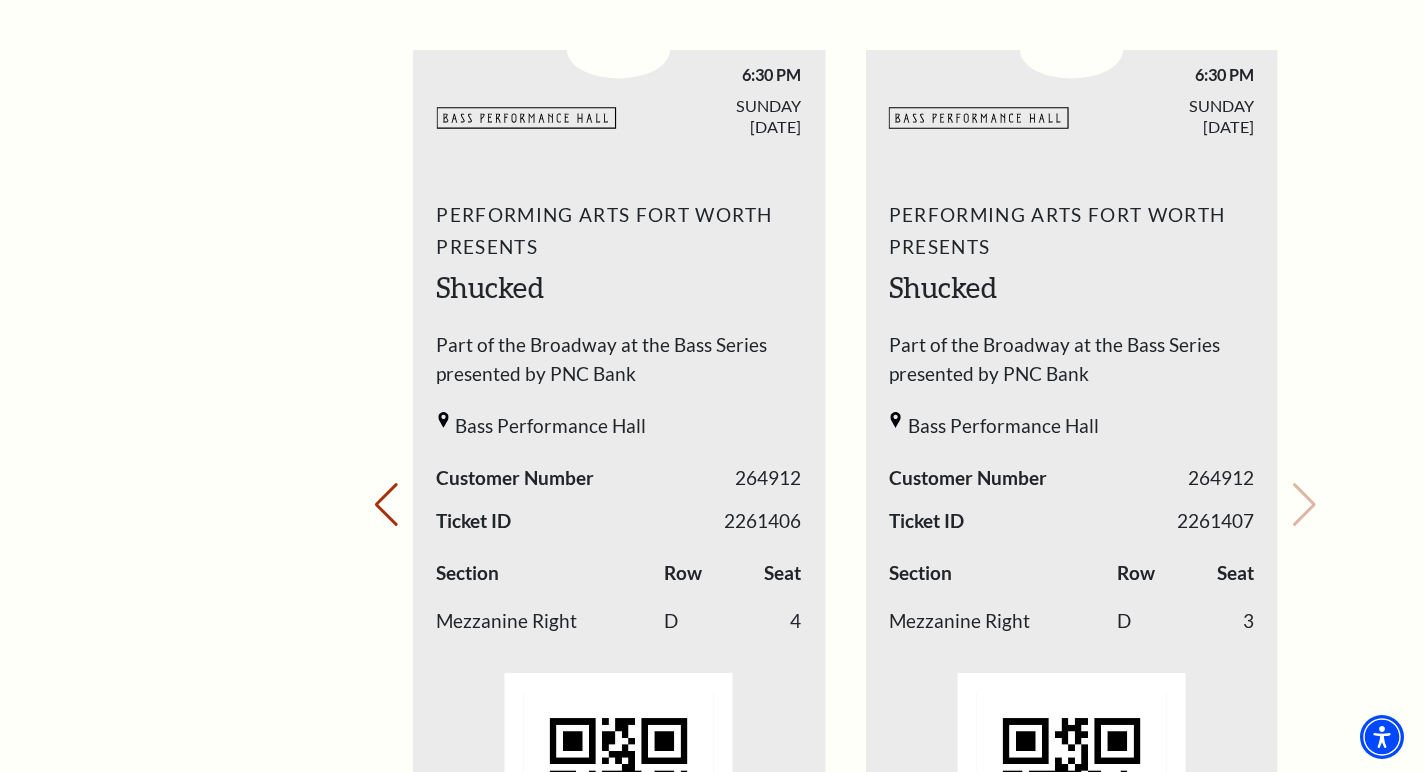 click on "Performing Arts Fort Worth Presents
Shucked
Part of the Broadway at the Bass Series presented by PNC Bank
Bass Performance Hall
Customer Number   264912 Ticket ID    2261407 Row" at bounding box center [1071, 557] 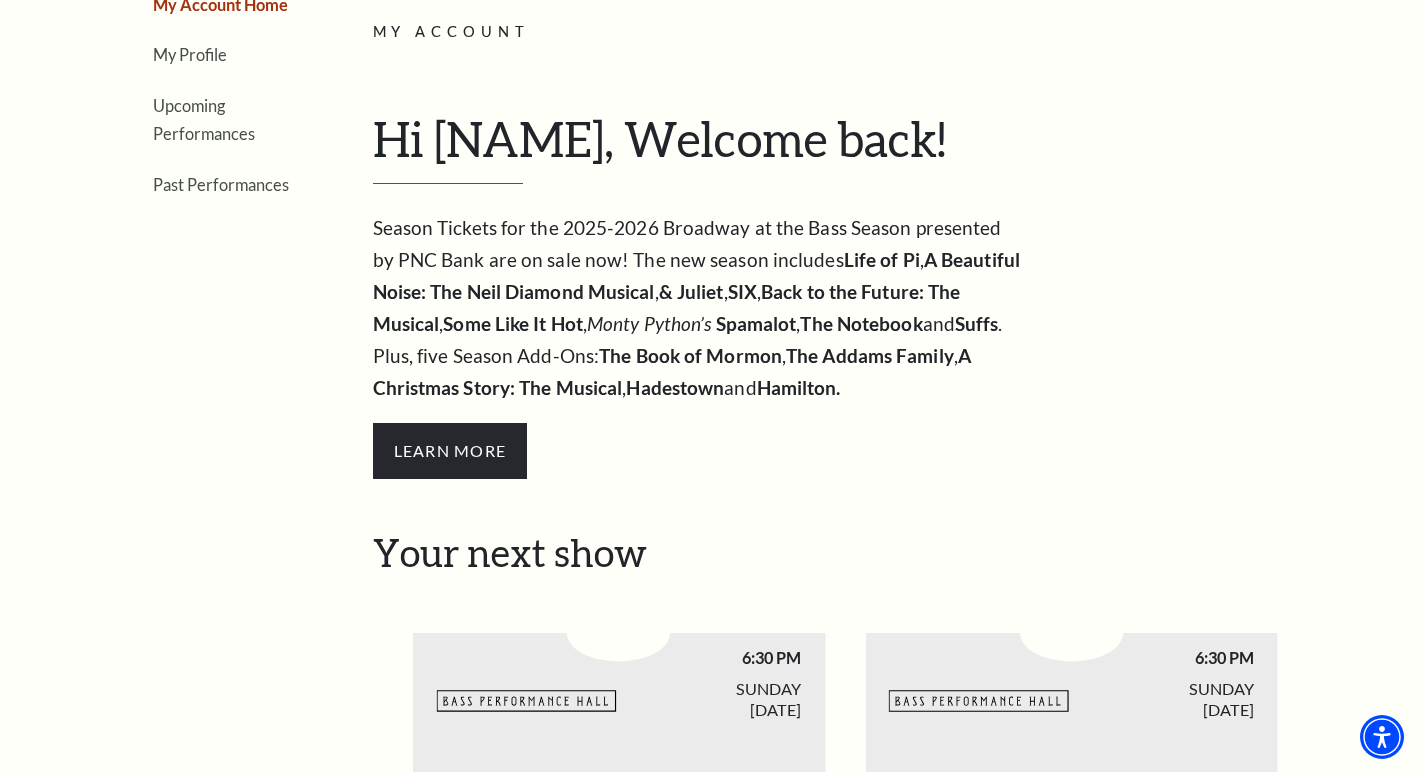 scroll, scrollTop: 496, scrollLeft: 0, axis: vertical 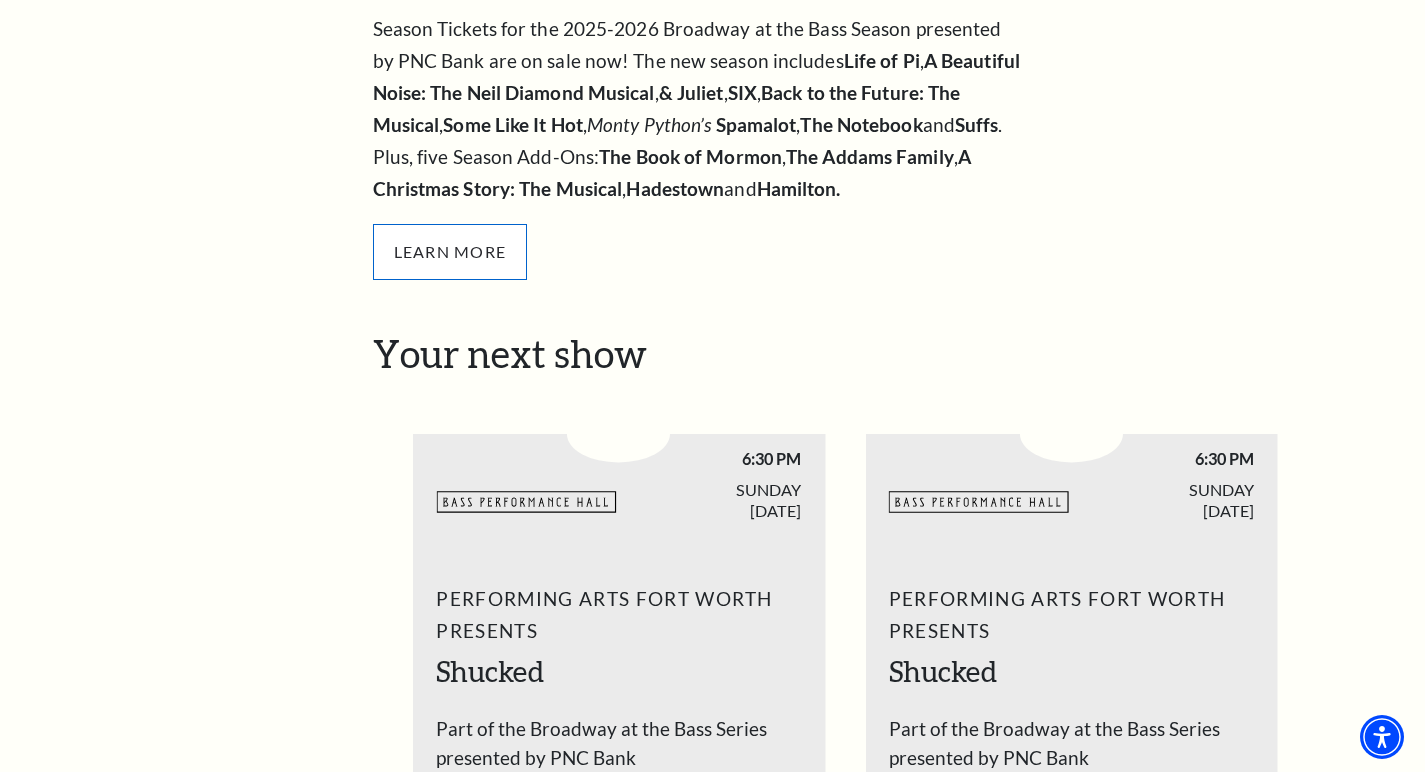 click on "Learn More" at bounding box center [450, 252] 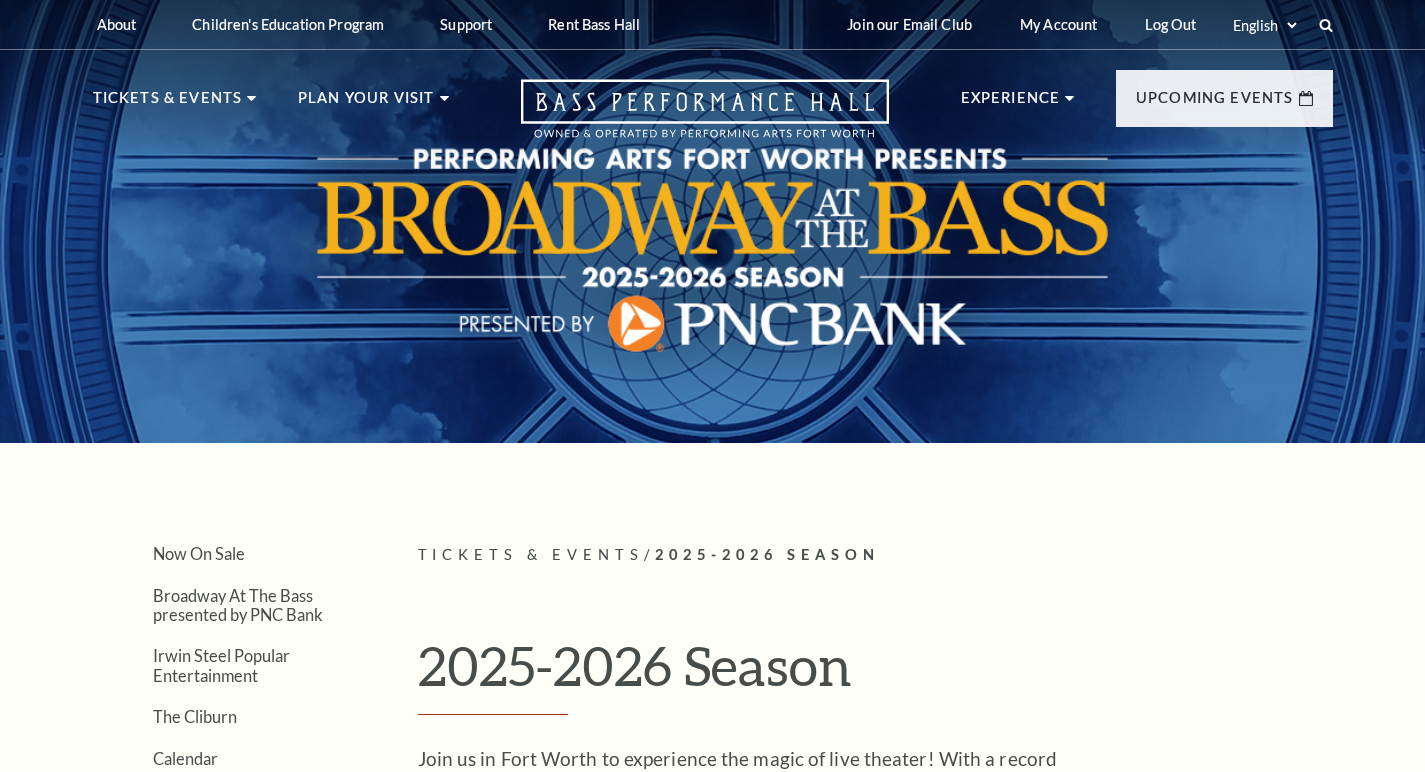 scroll, scrollTop: 0, scrollLeft: 0, axis: both 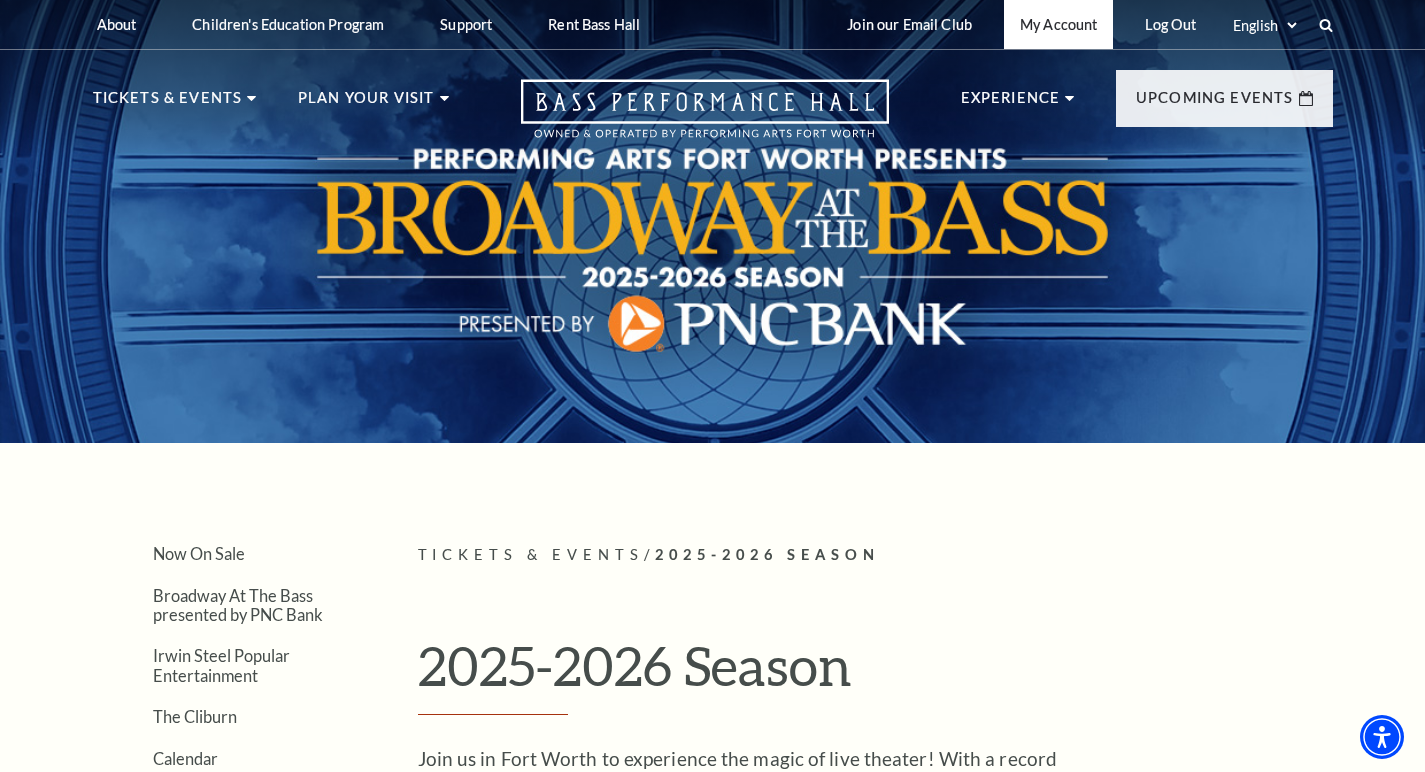 click on "My Account" at bounding box center (1058, 24) 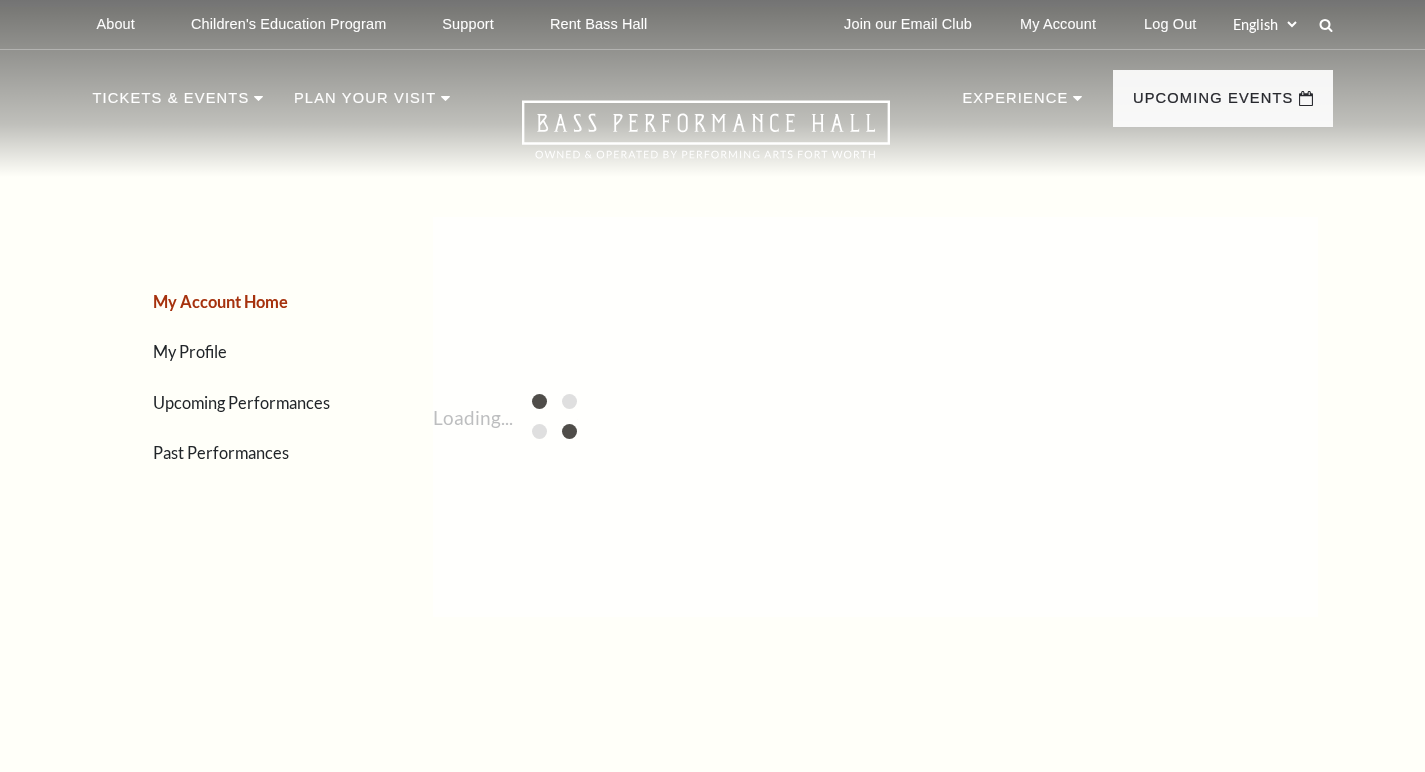 scroll, scrollTop: 0, scrollLeft: 0, axis: both 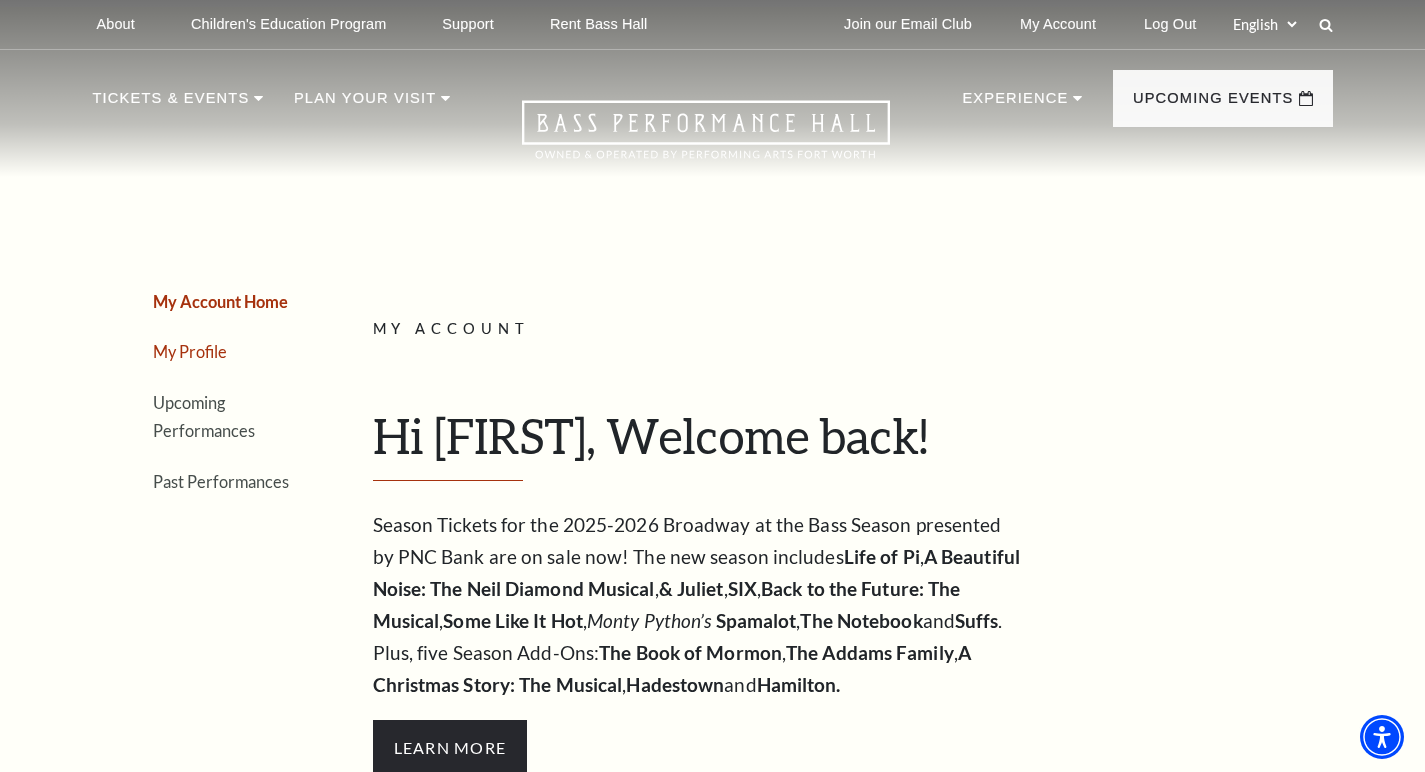 click on "My Profile" at bounding box center [190, 351] 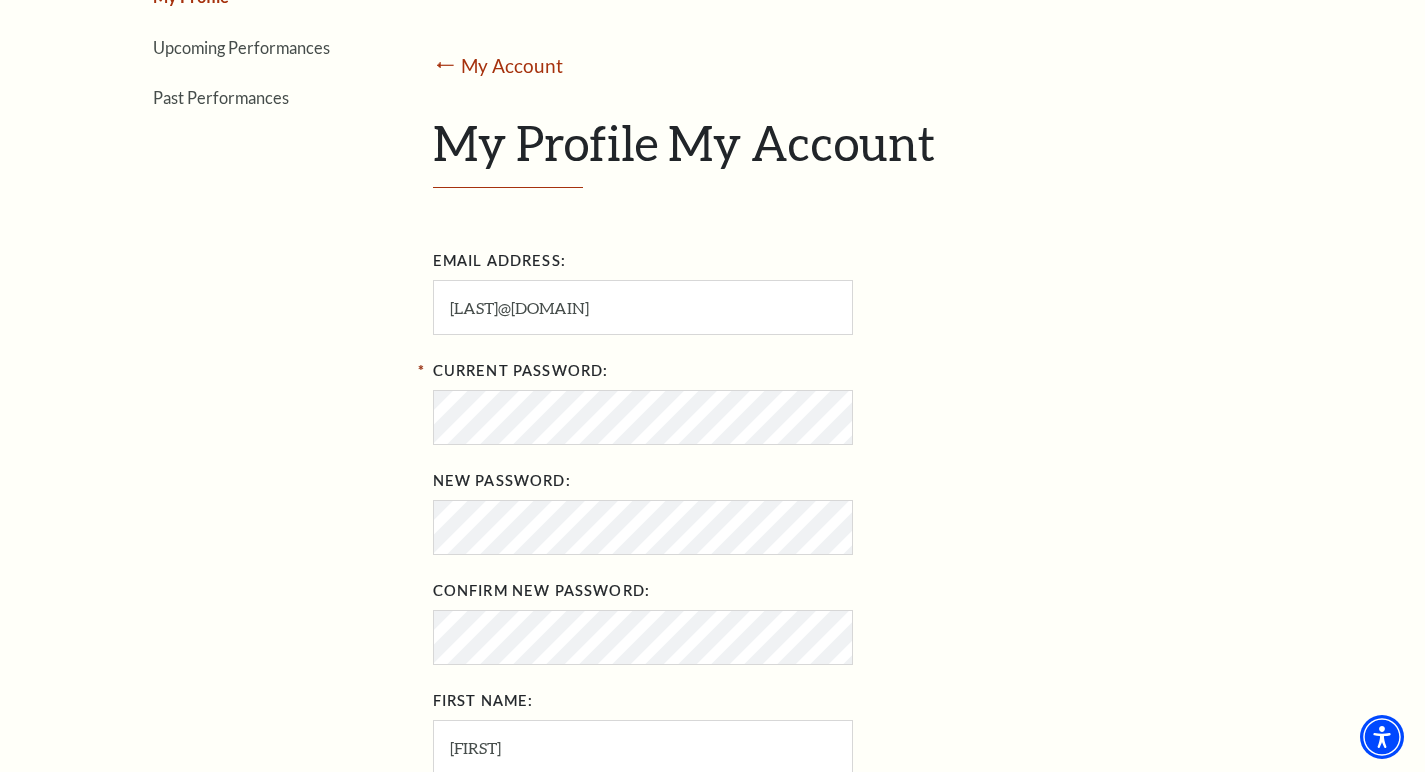 scroll, scrollTop: 63, scrollLeft: 0, axis: vertical 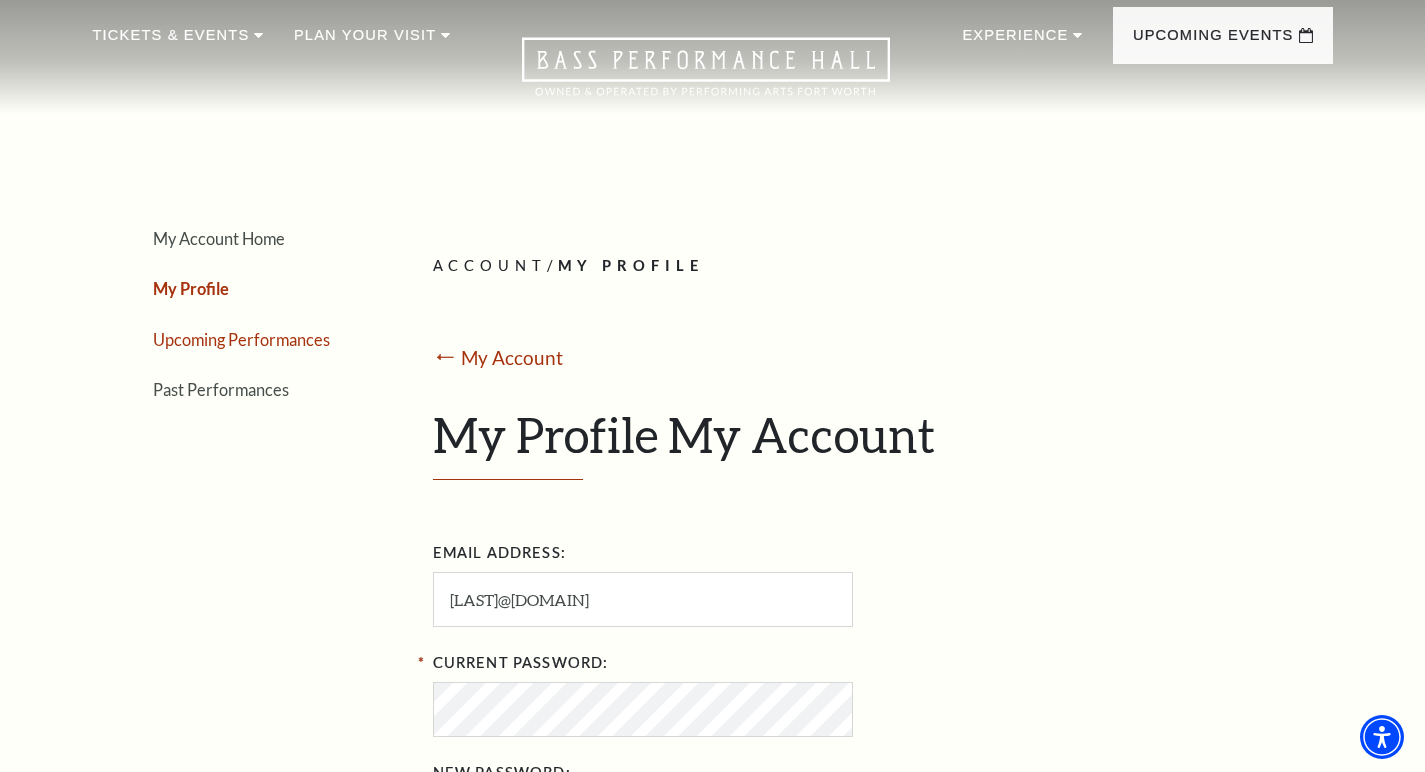click on "Upcoming Performances" at bounding box center [241, 339] 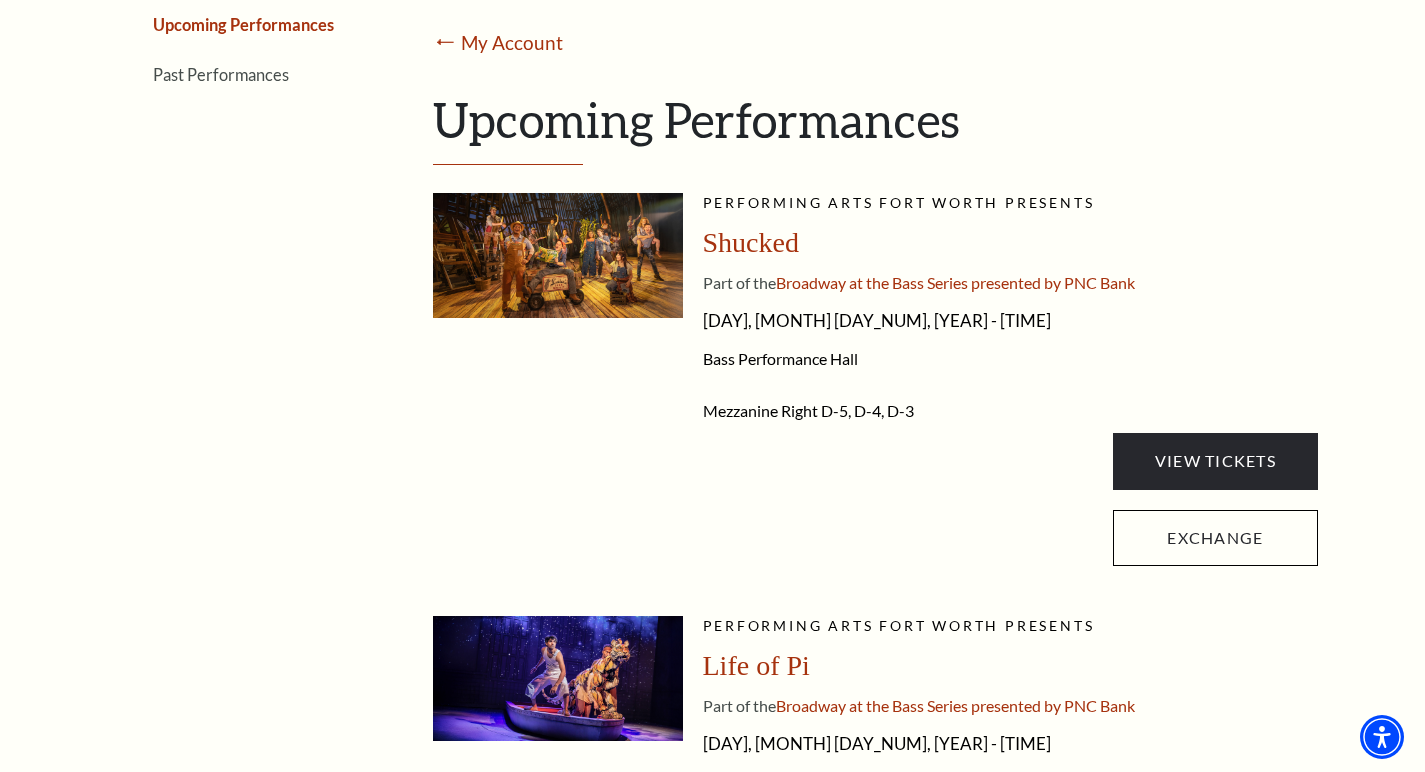scroll, scrollTop: 422, scrollLeft: 0, axis: vertical 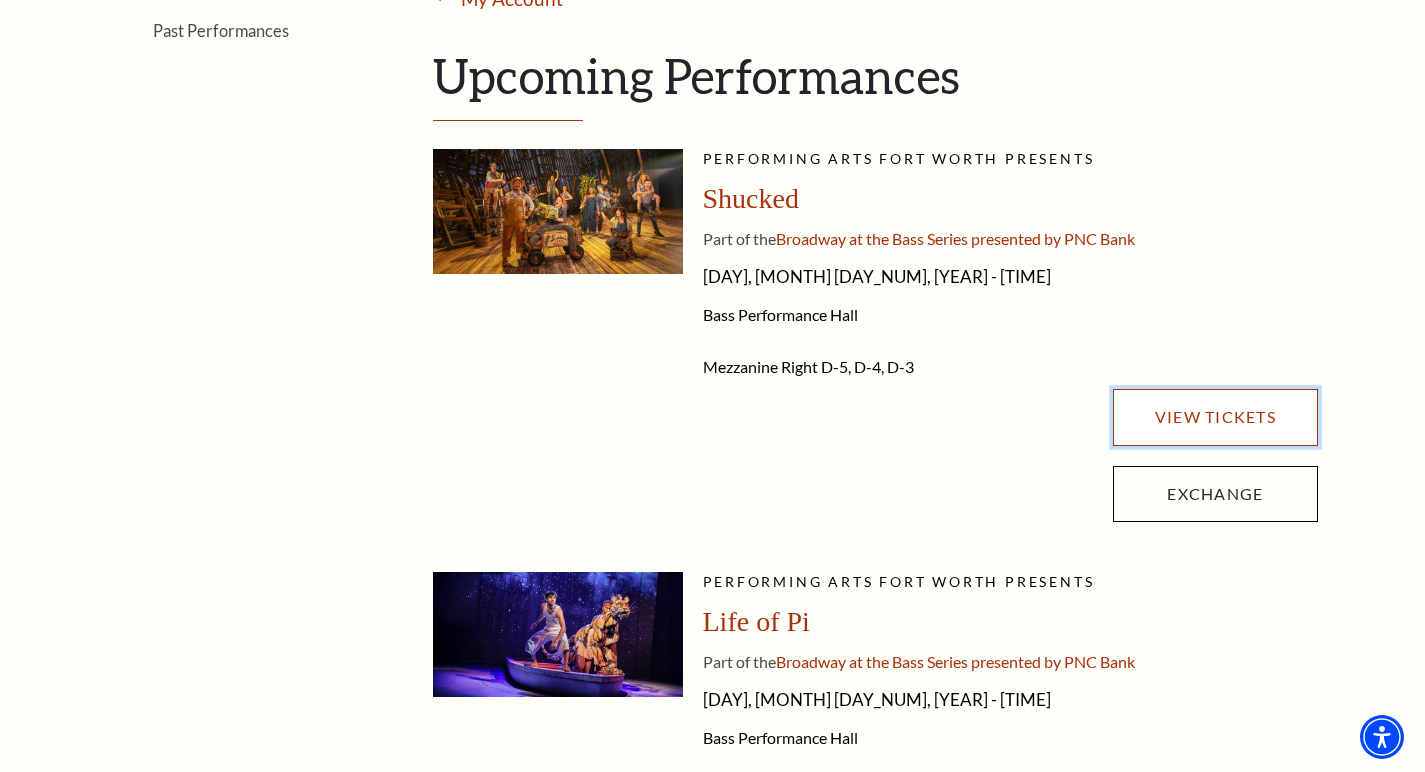 click on "View Tickets" at bounding box center [1215, 417] 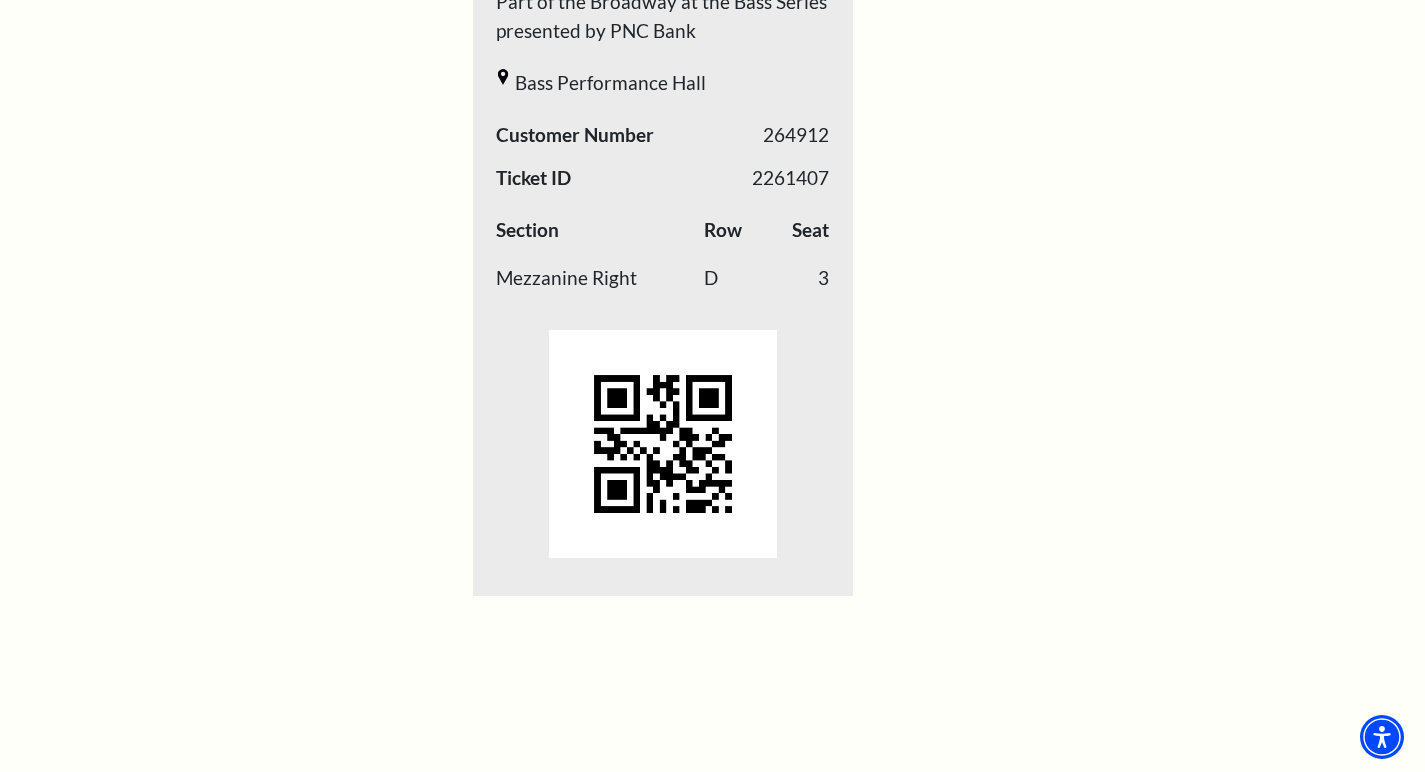 scroll, scrollTop: 1756, scrollLeft: 0, axis: vertical 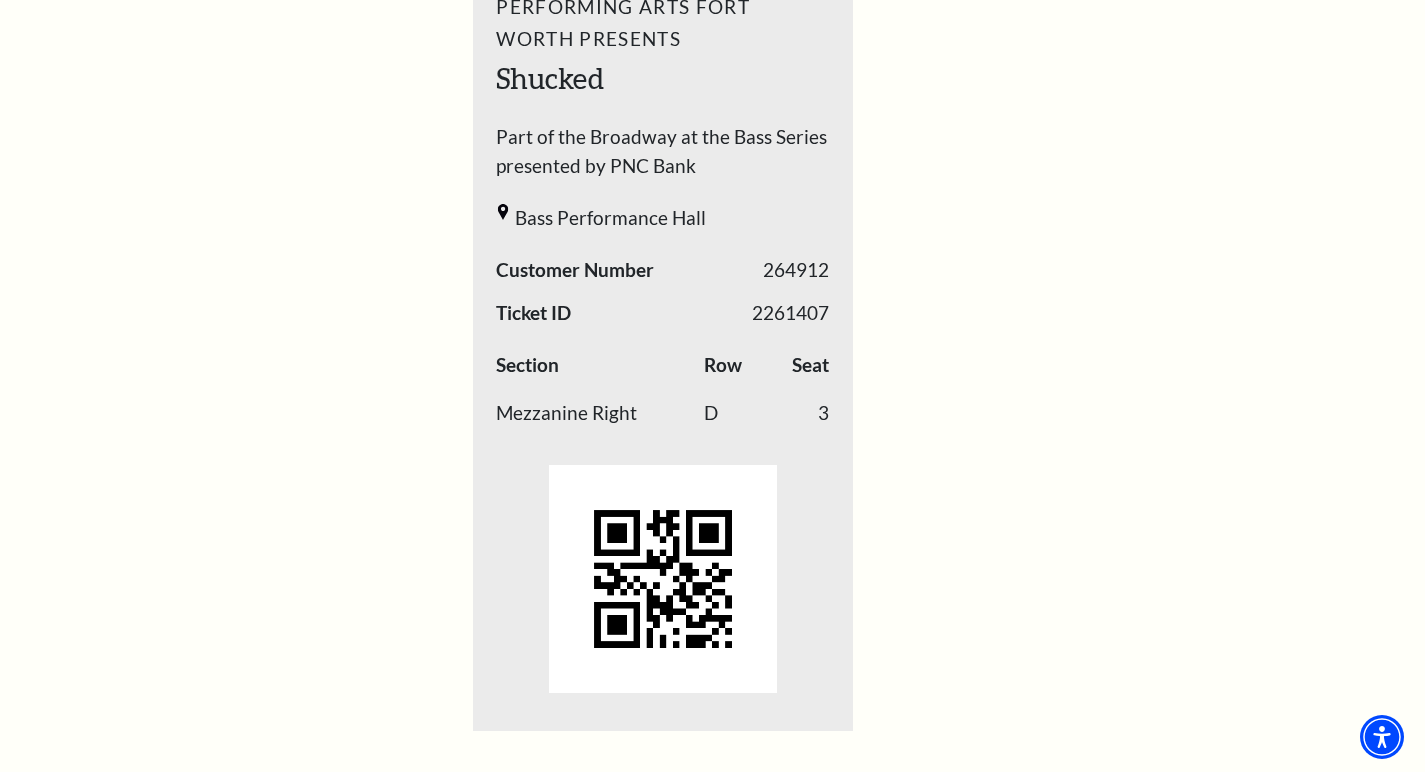 click on "Row" at bounding box center [739, 370] 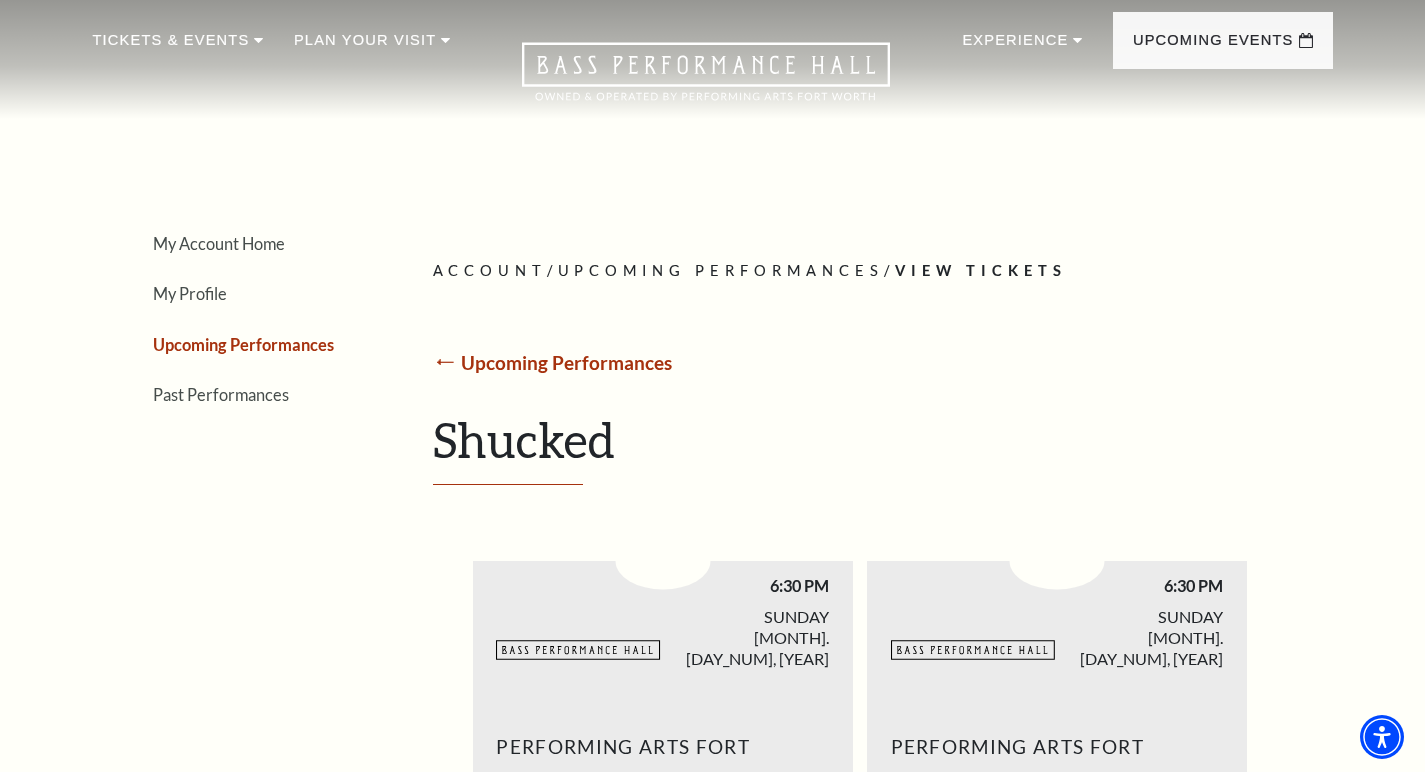 scroll, scrollTop: 0, scrollLeft: 0, axis: both 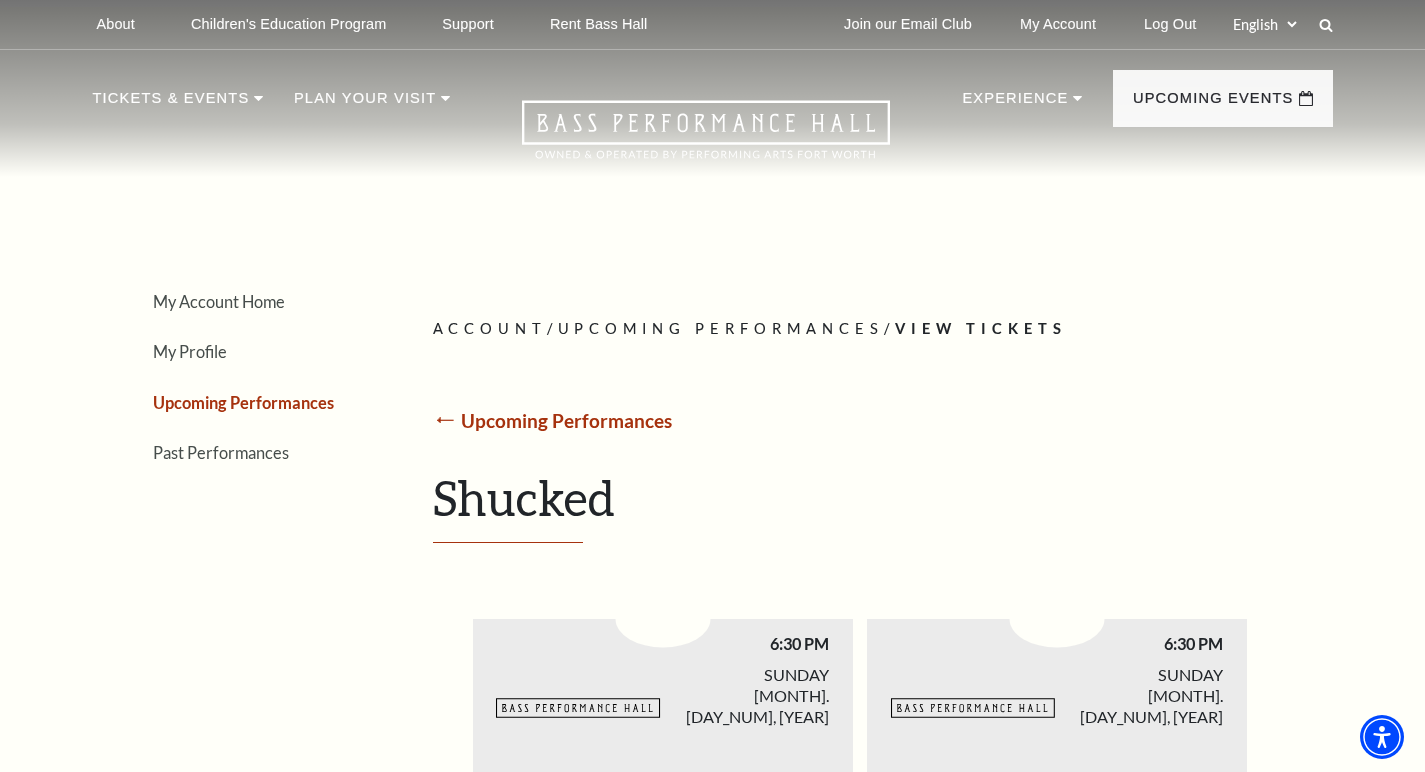 click on "Upcoming Performances" at bounding box center [566, 420] 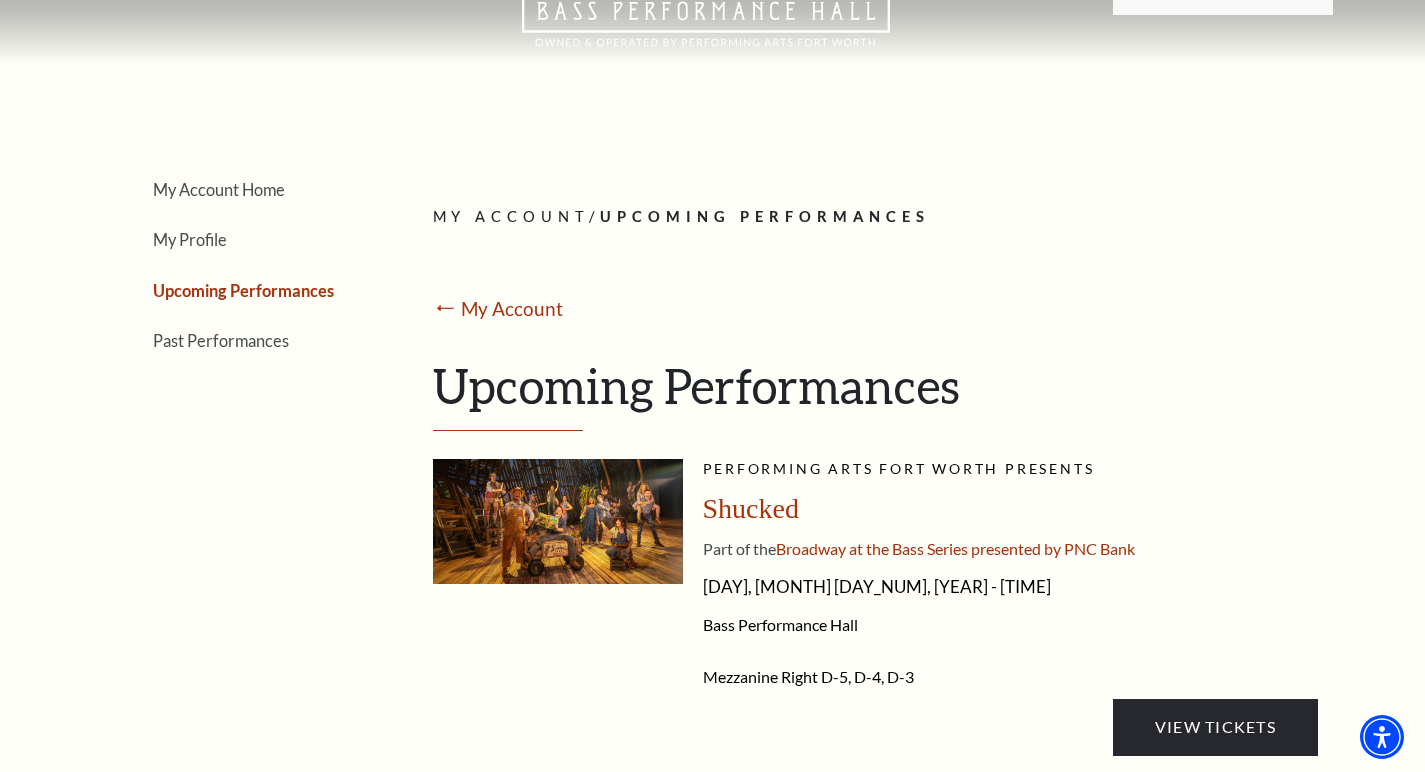 scroll, scrollTop: 656, scrollLeft: 0, axis: vertical 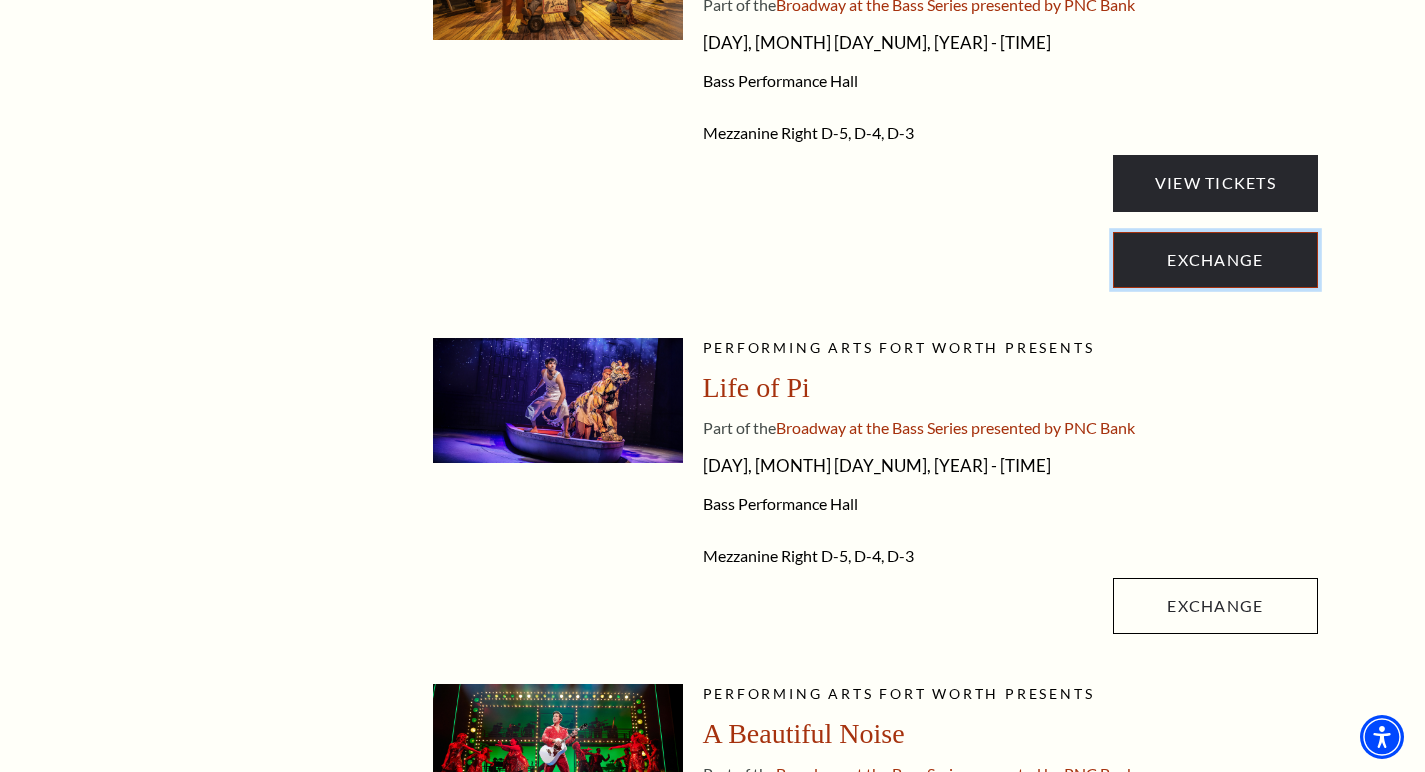 click on "Exchange" at bounding box center [1215, 260] 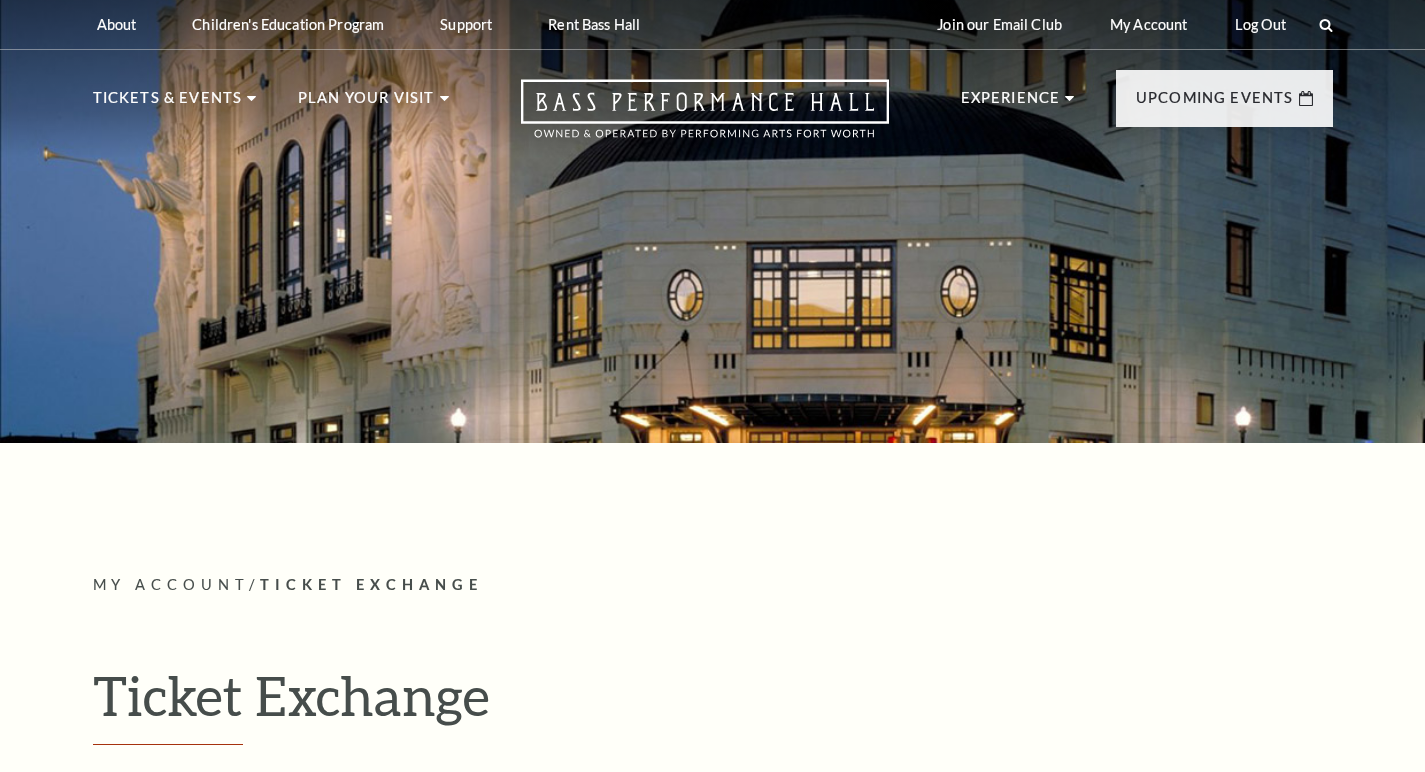 scroll, scrollTop: 0, scrollLeft: 0, axis: both 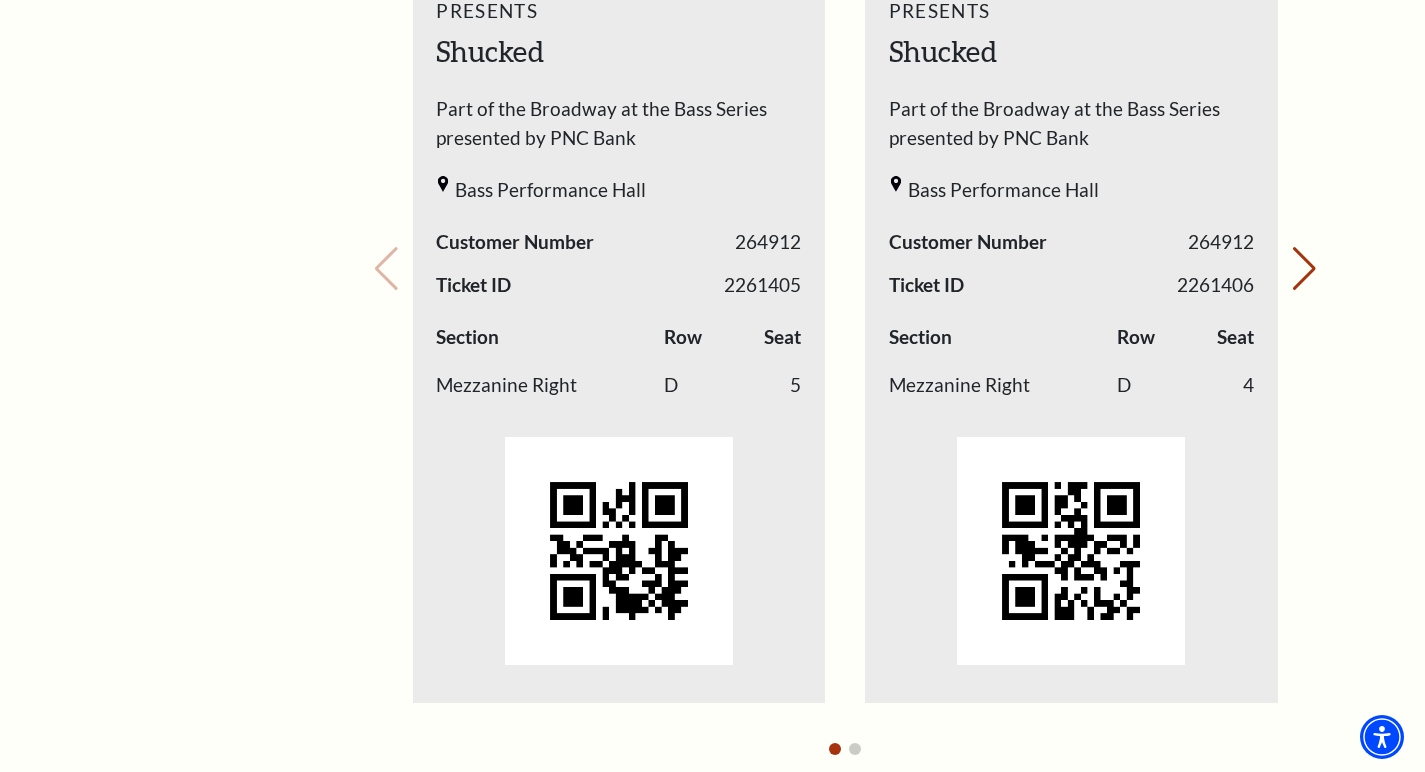 click on "Section" at bounding box center (550, 342) 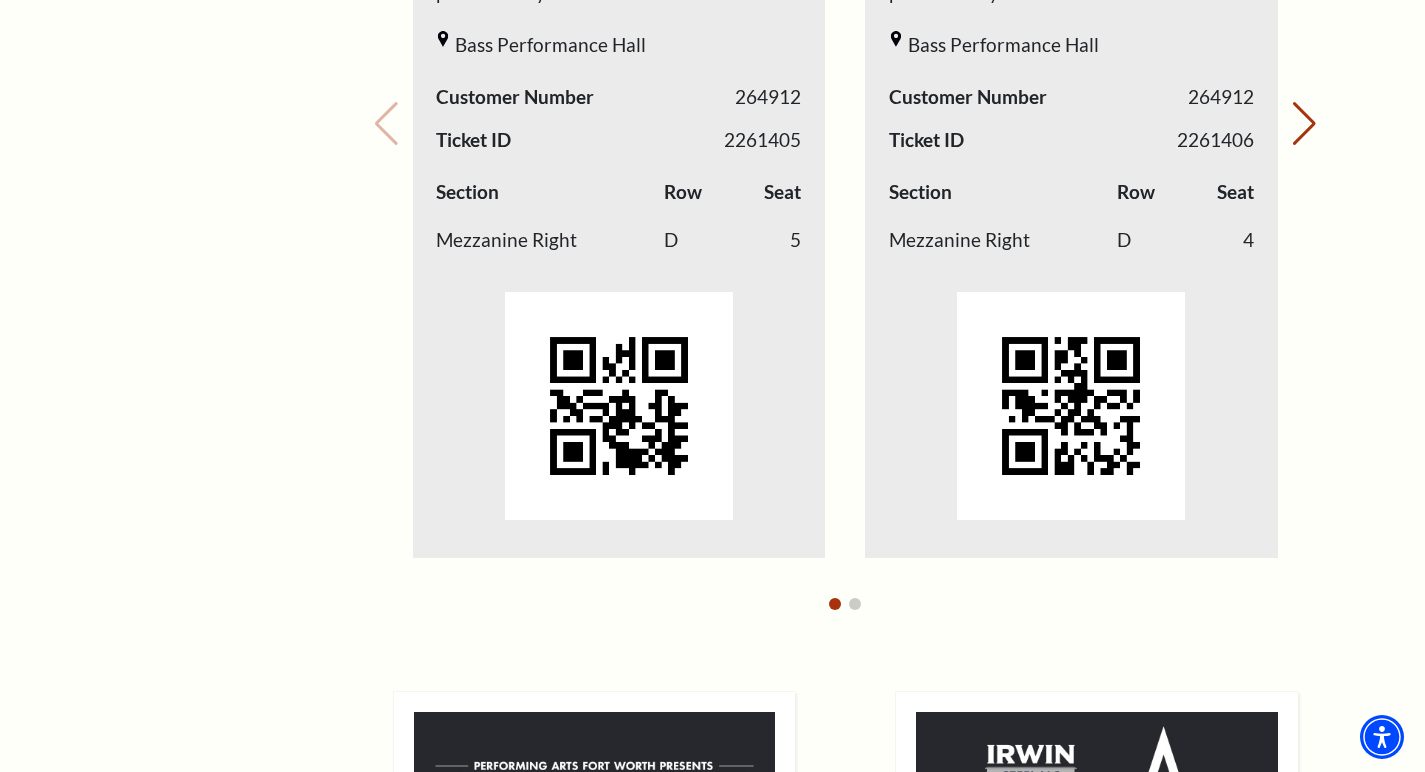 scroll, scrollTop: 1292, scrollLeft: 0, axis: vertical 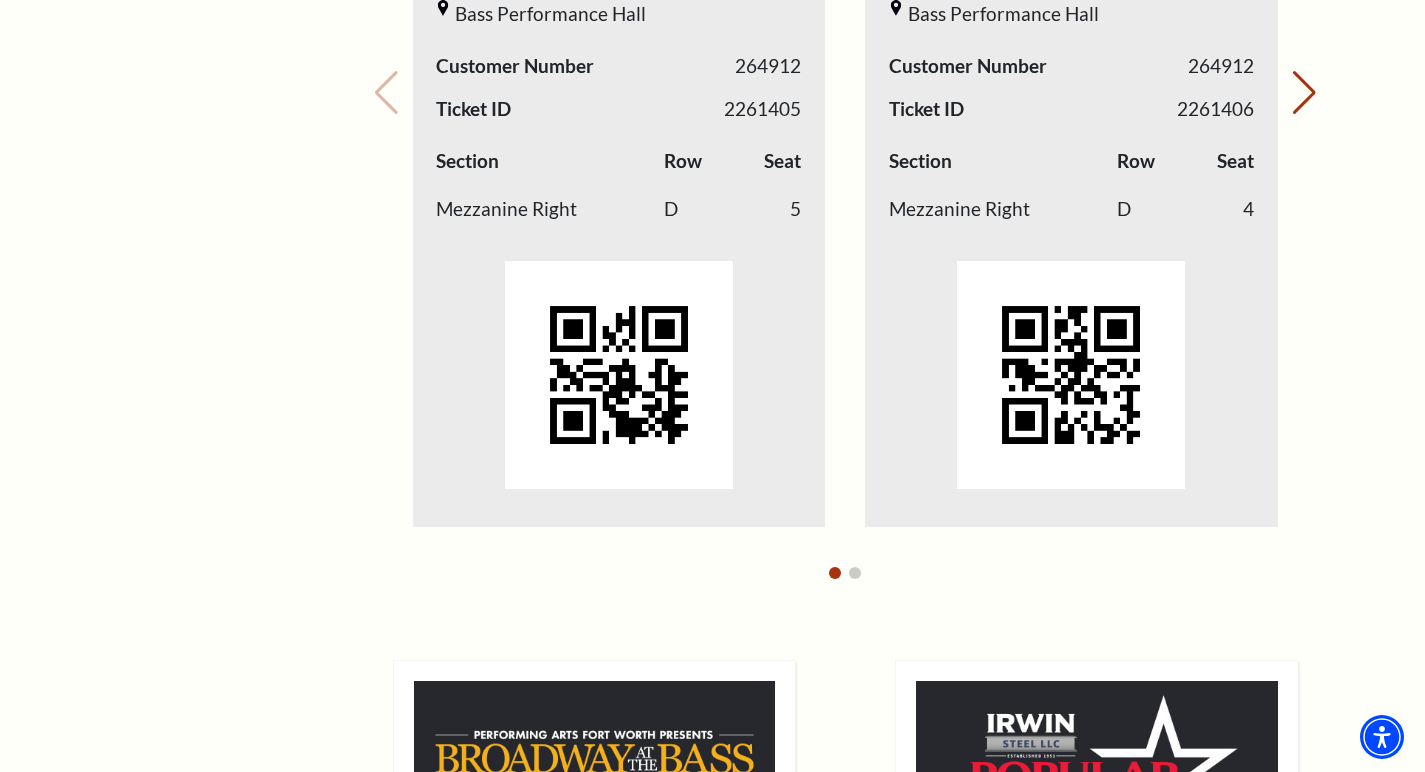 click at bounding box center (619, 375) 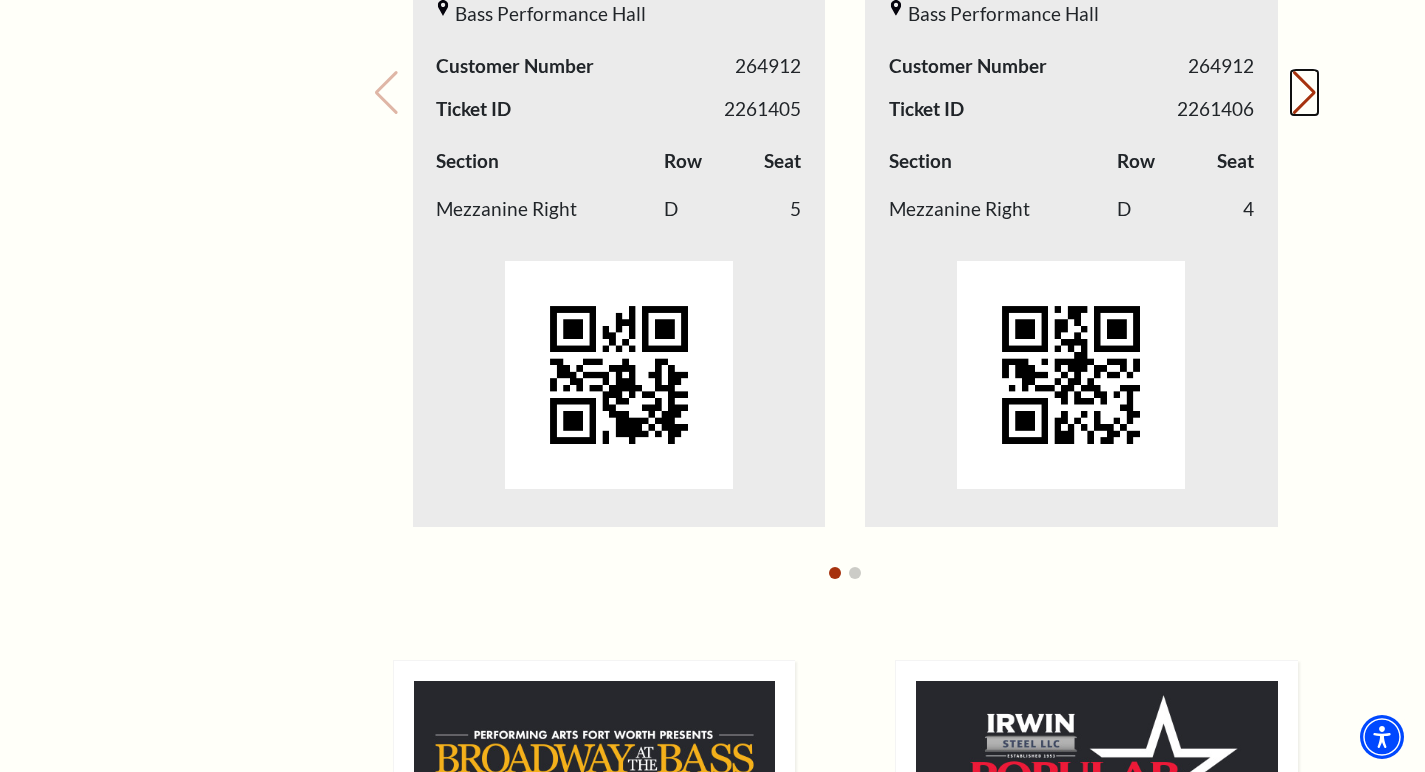 click on "Next slide." at bounding box center [1304, 93] 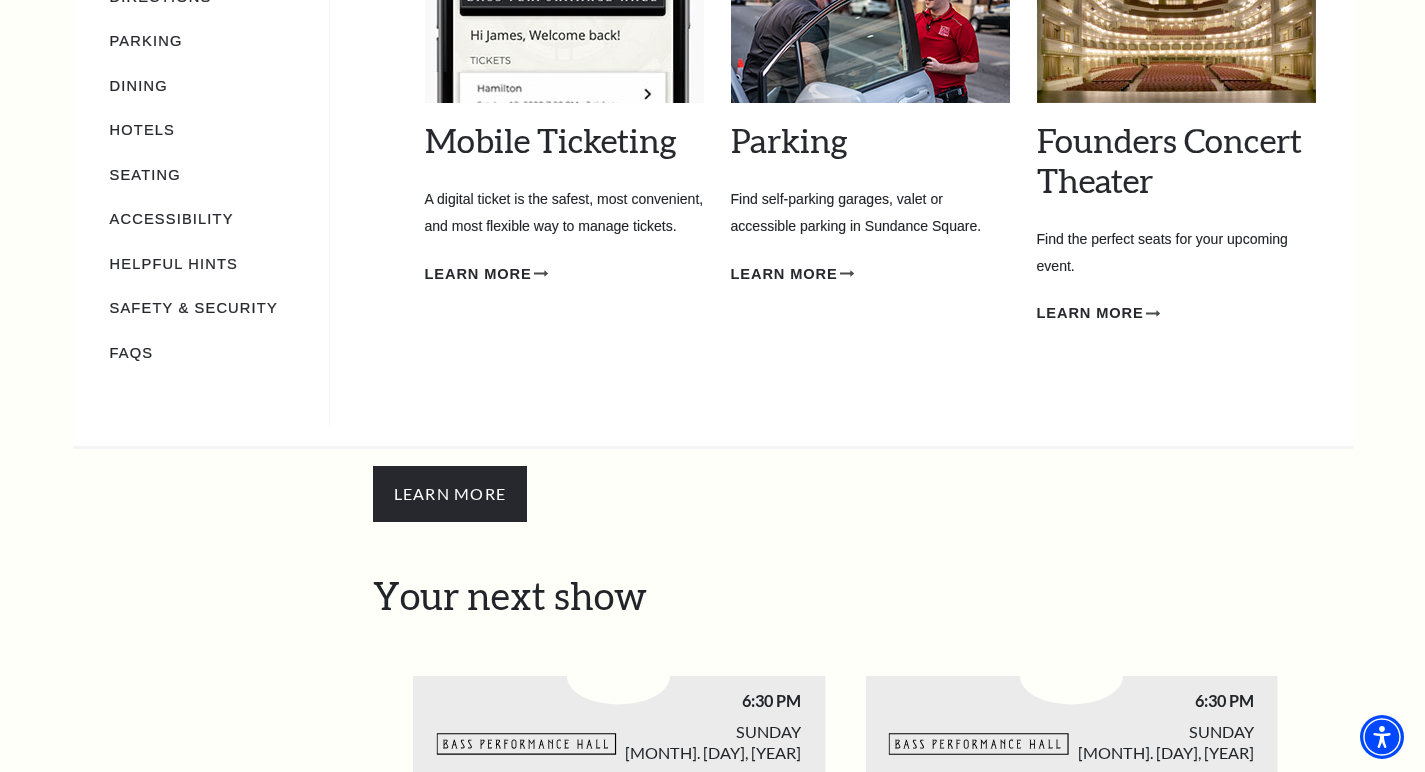 scroll, scrollTop: 0, scrollLeft: 0, axis: both 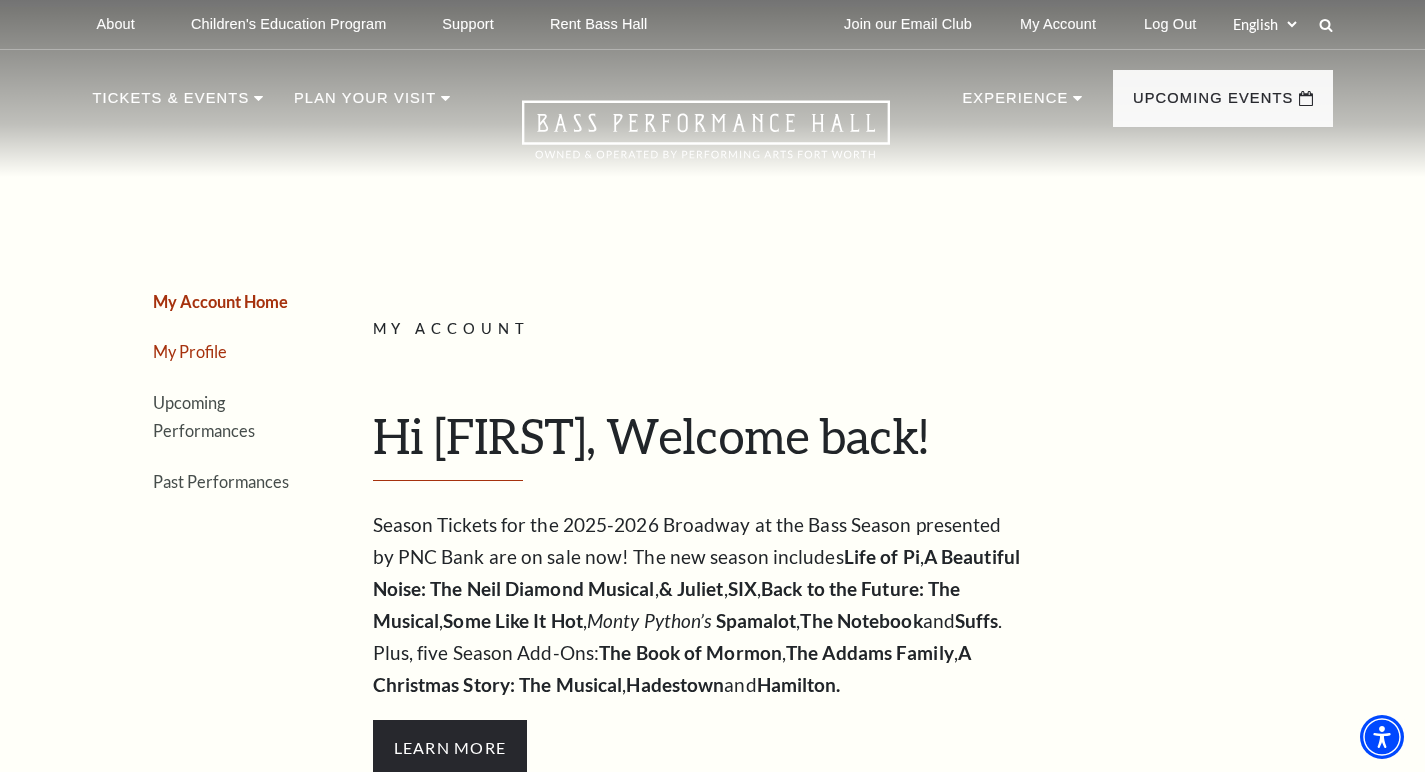 click on "My Profile" at bounding box center (190, 351) 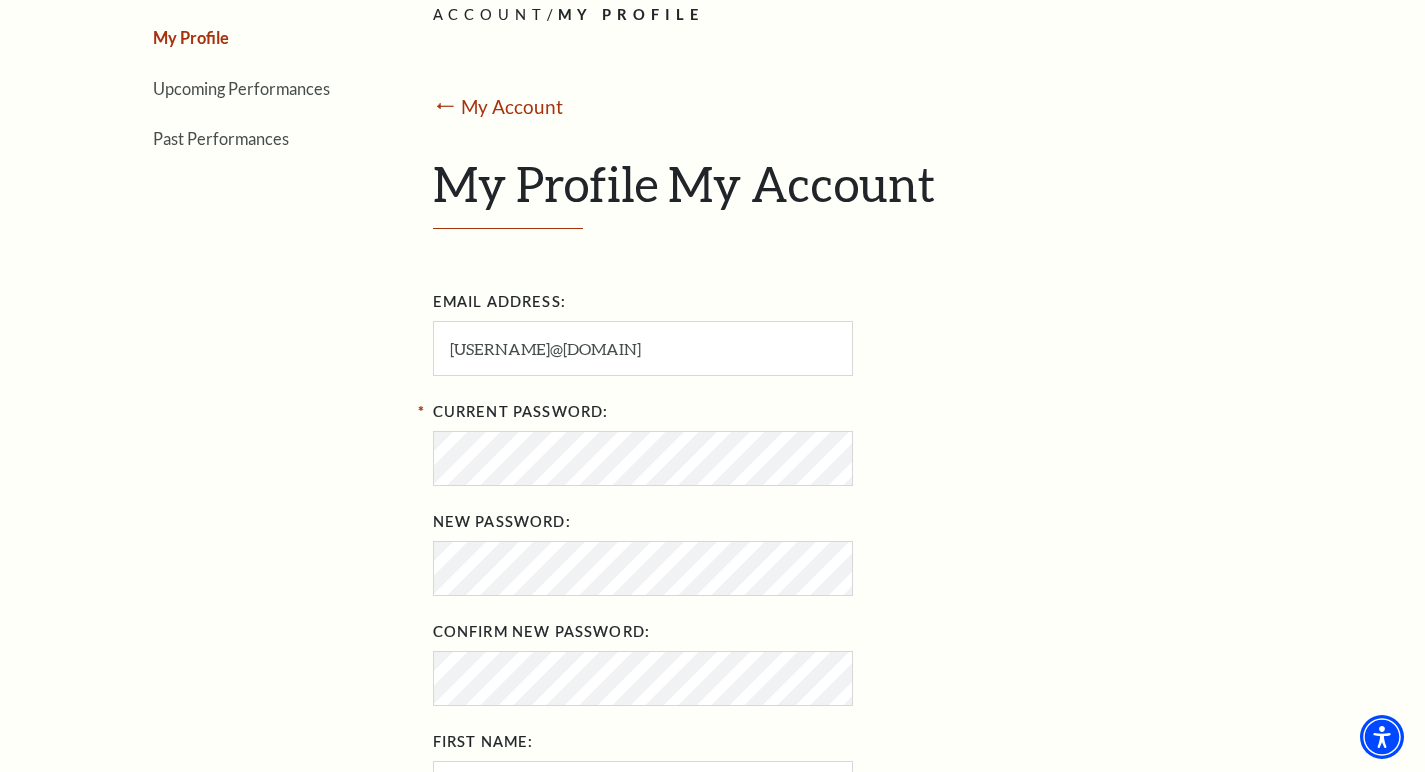 scroll, scrollTop: 0, scrollLeft: 0, axis: both 